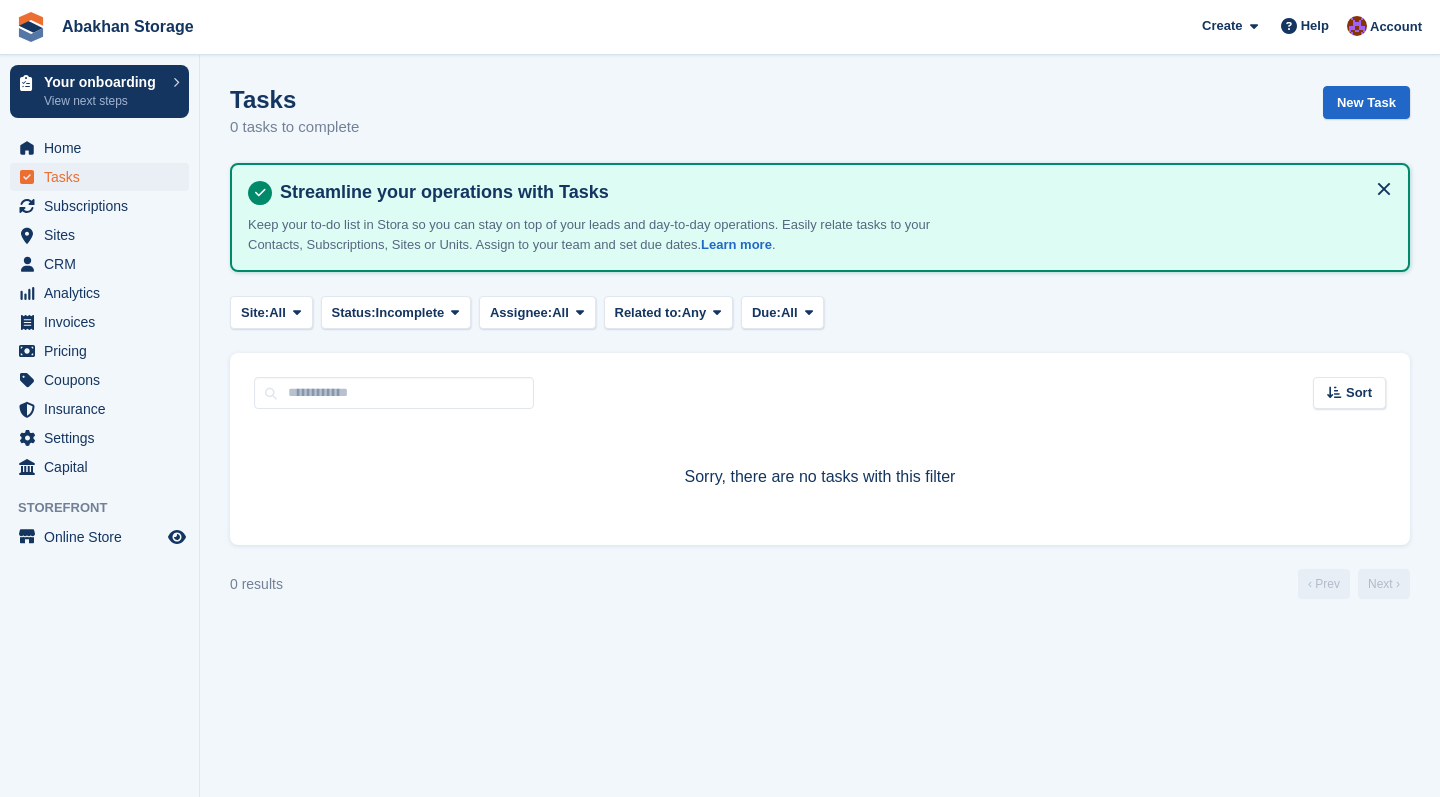 scroll, scrollTop: 0, scrollLeft: 0, axis: both 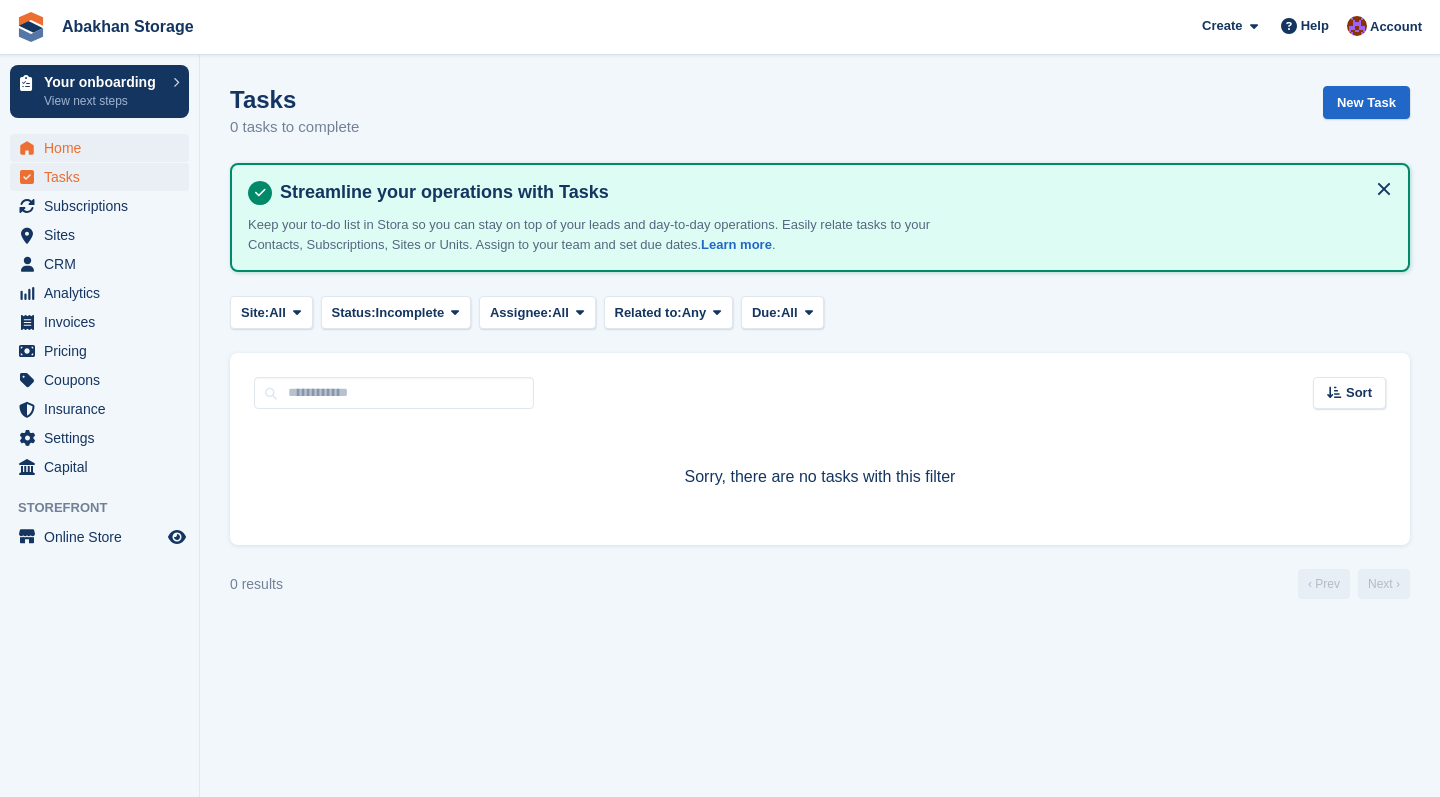 click on "Home" at bounding box center [104, 148] 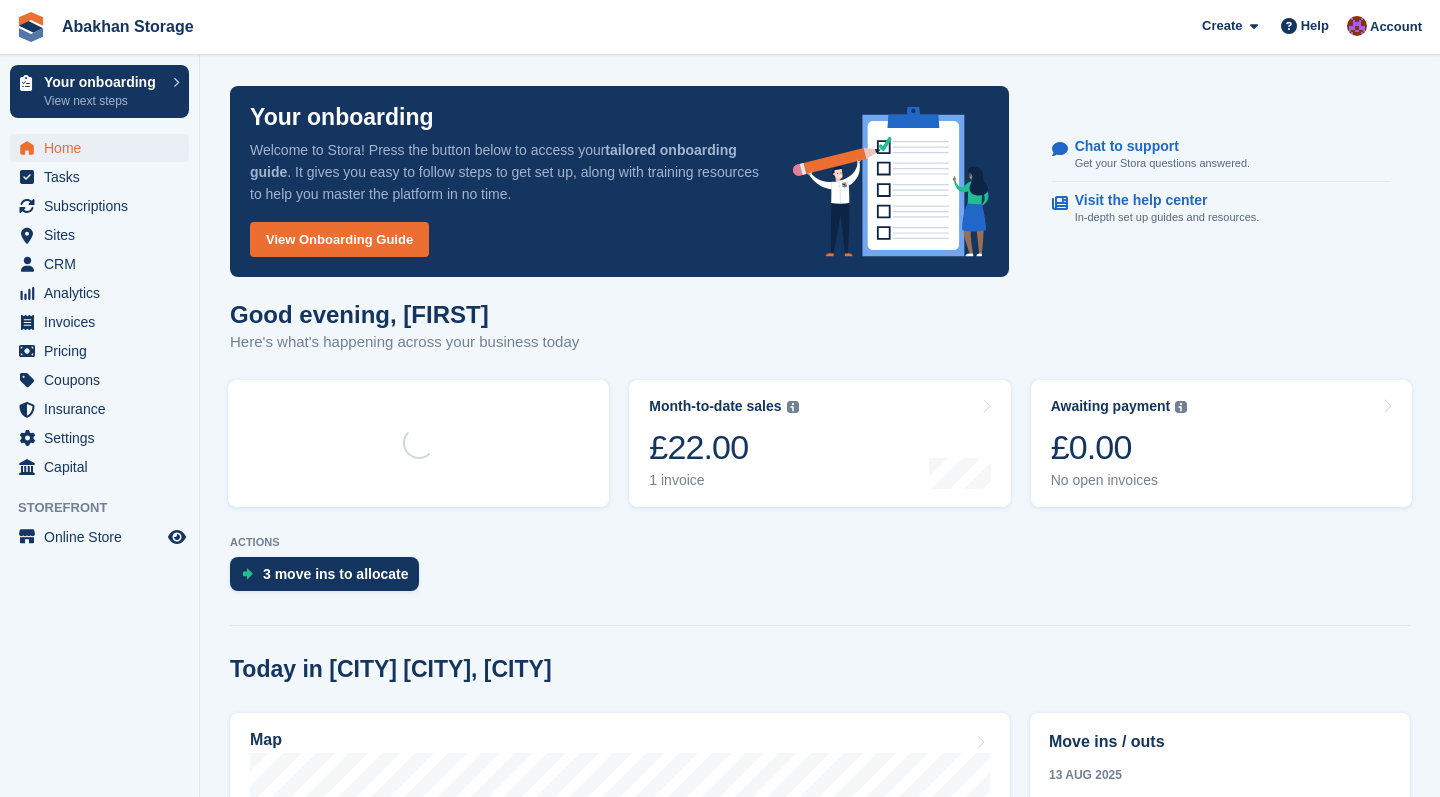 scroll, scrollTop: 0, scrollLeft: 0, axis: both 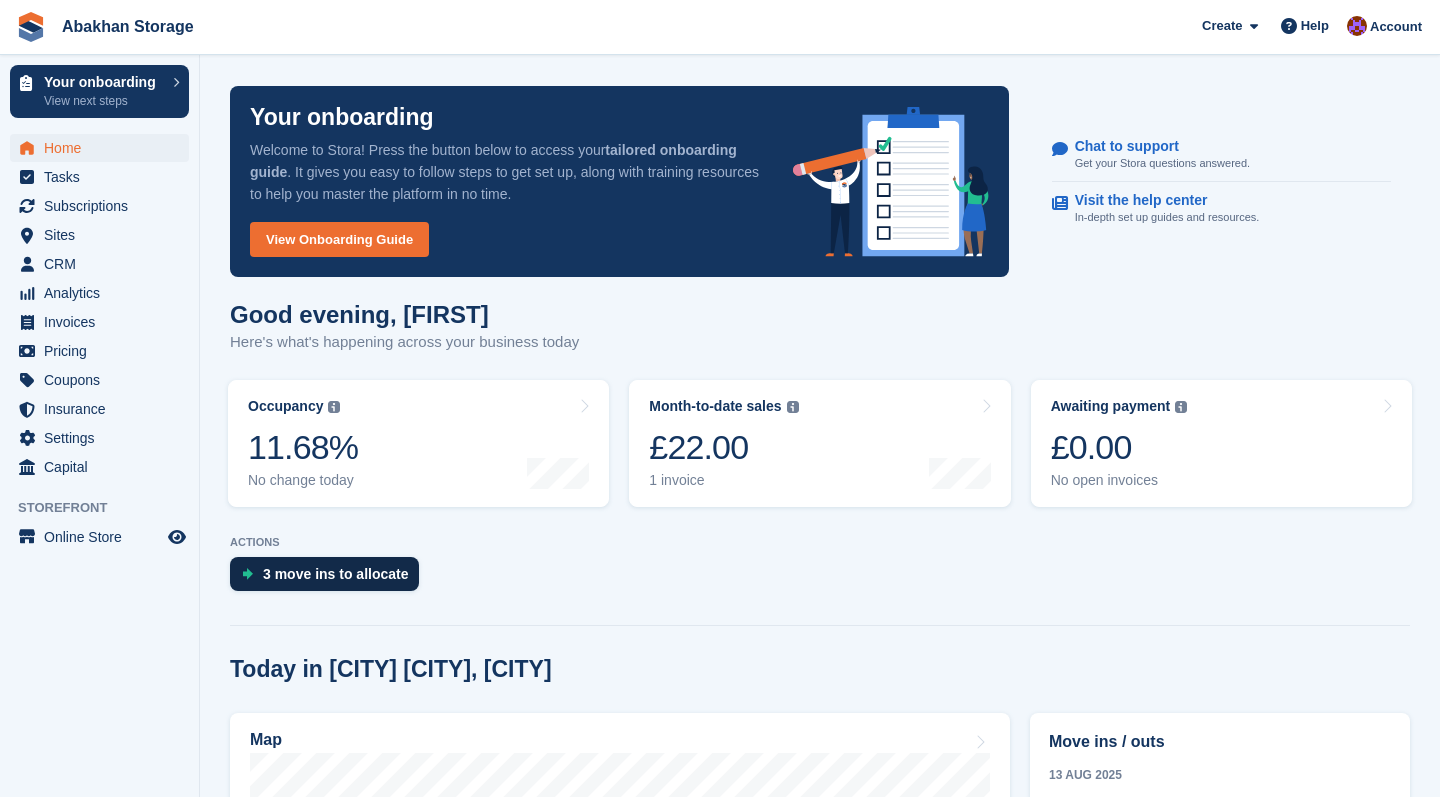 click on "3
move ins to allocate" at bounding box center (336, 574) 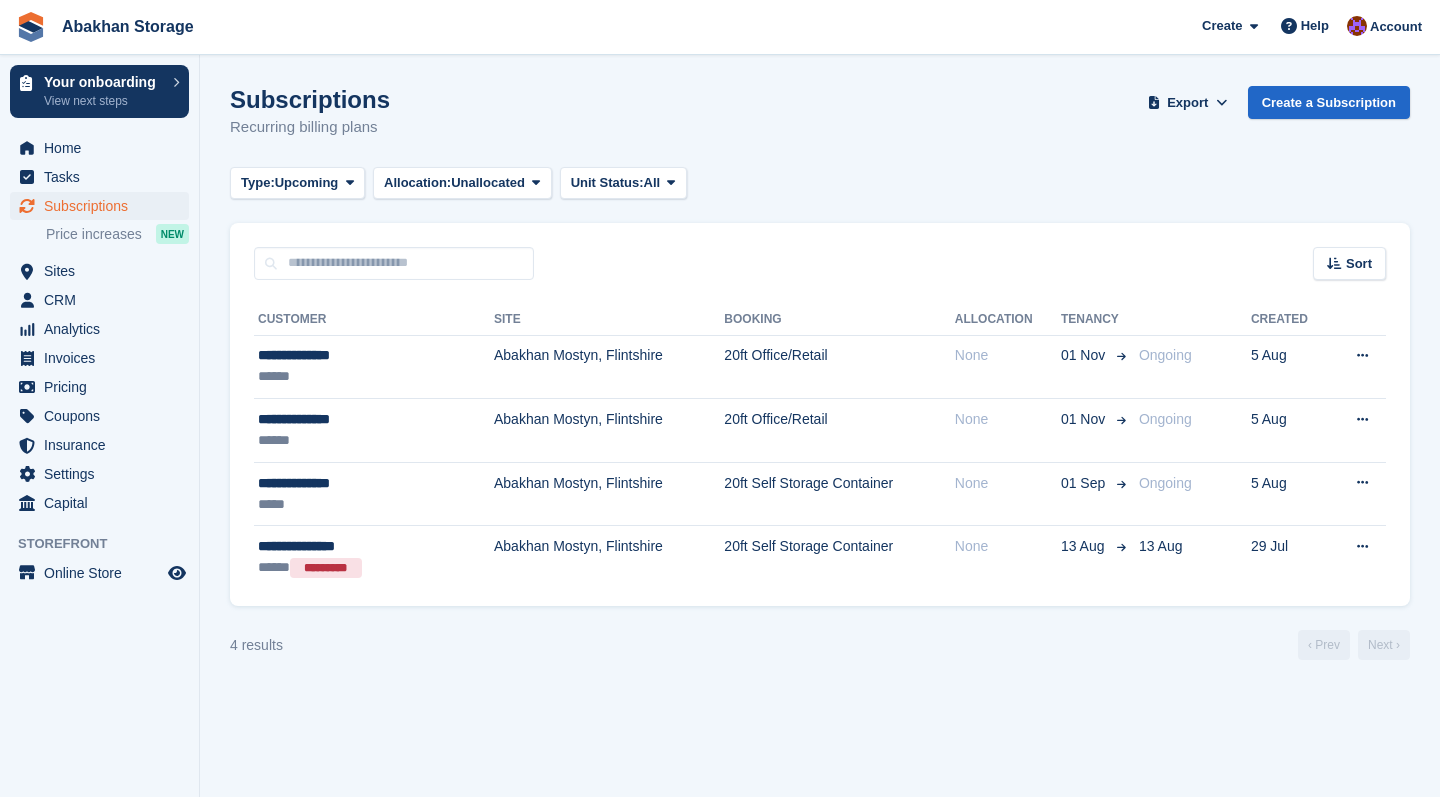 scroll, scrollTop: 0, scrollLeft: 0, axis: both 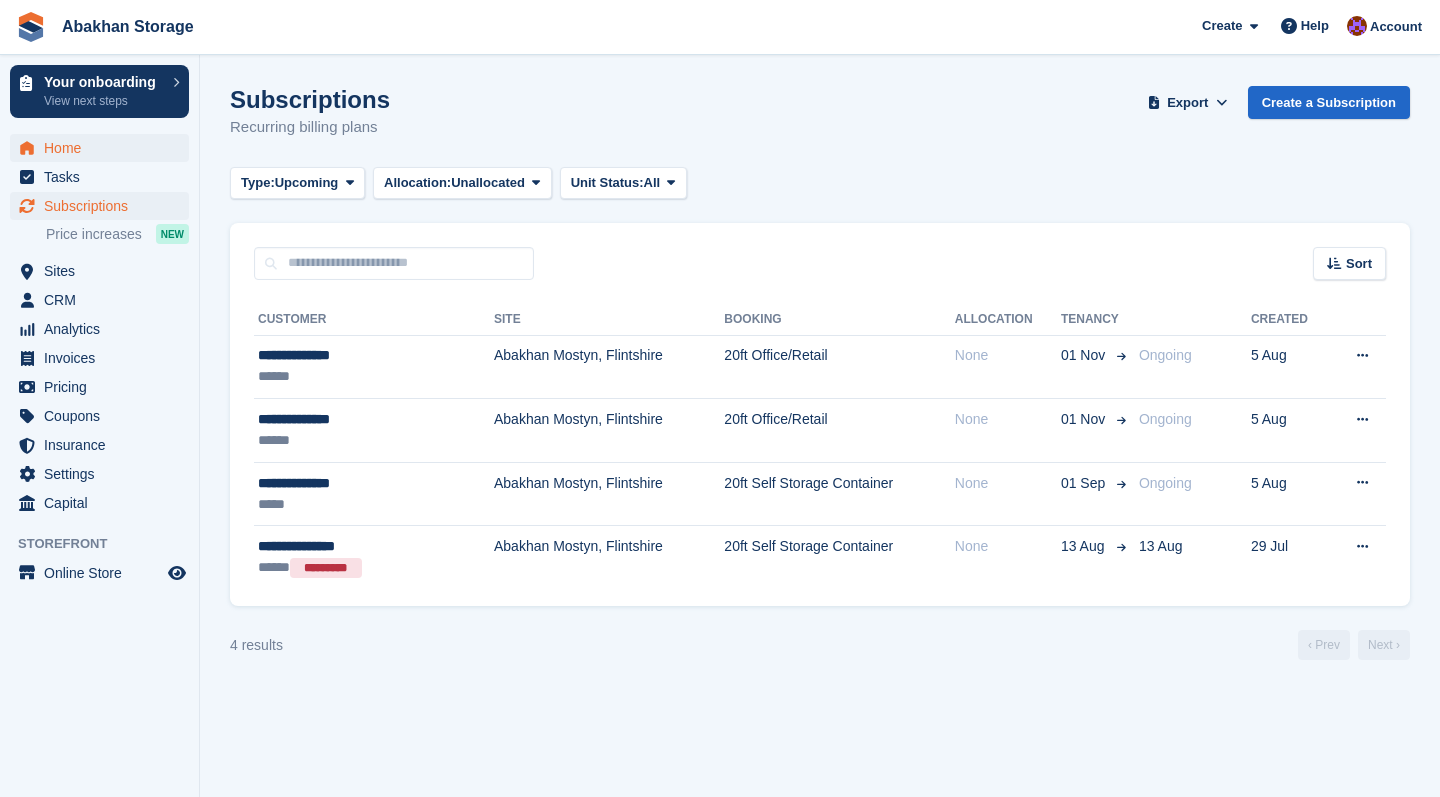 click on "Home" at bounding box center (104, 148) 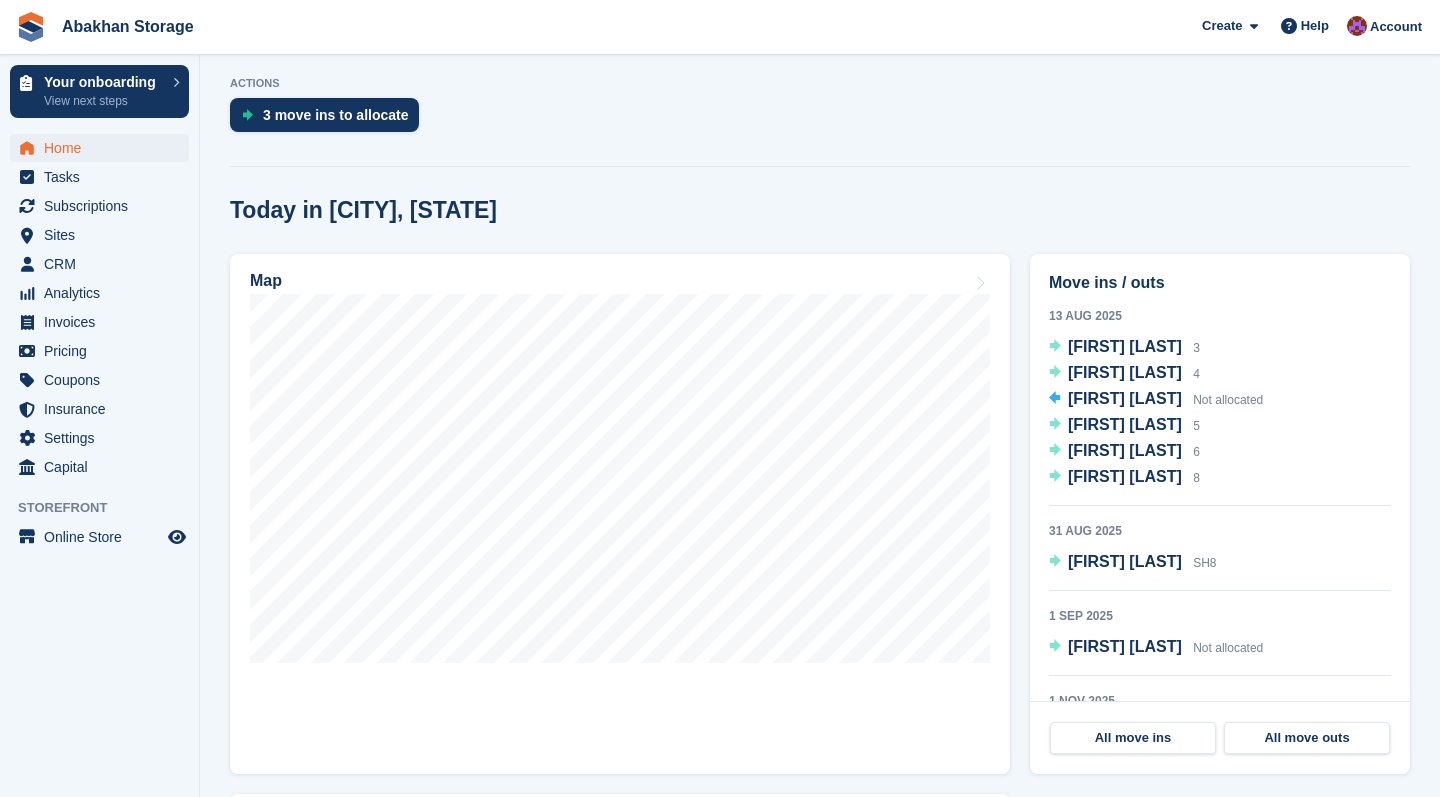 scroll, scrollTop: 462, scrollLeft: 0, axis: vertical 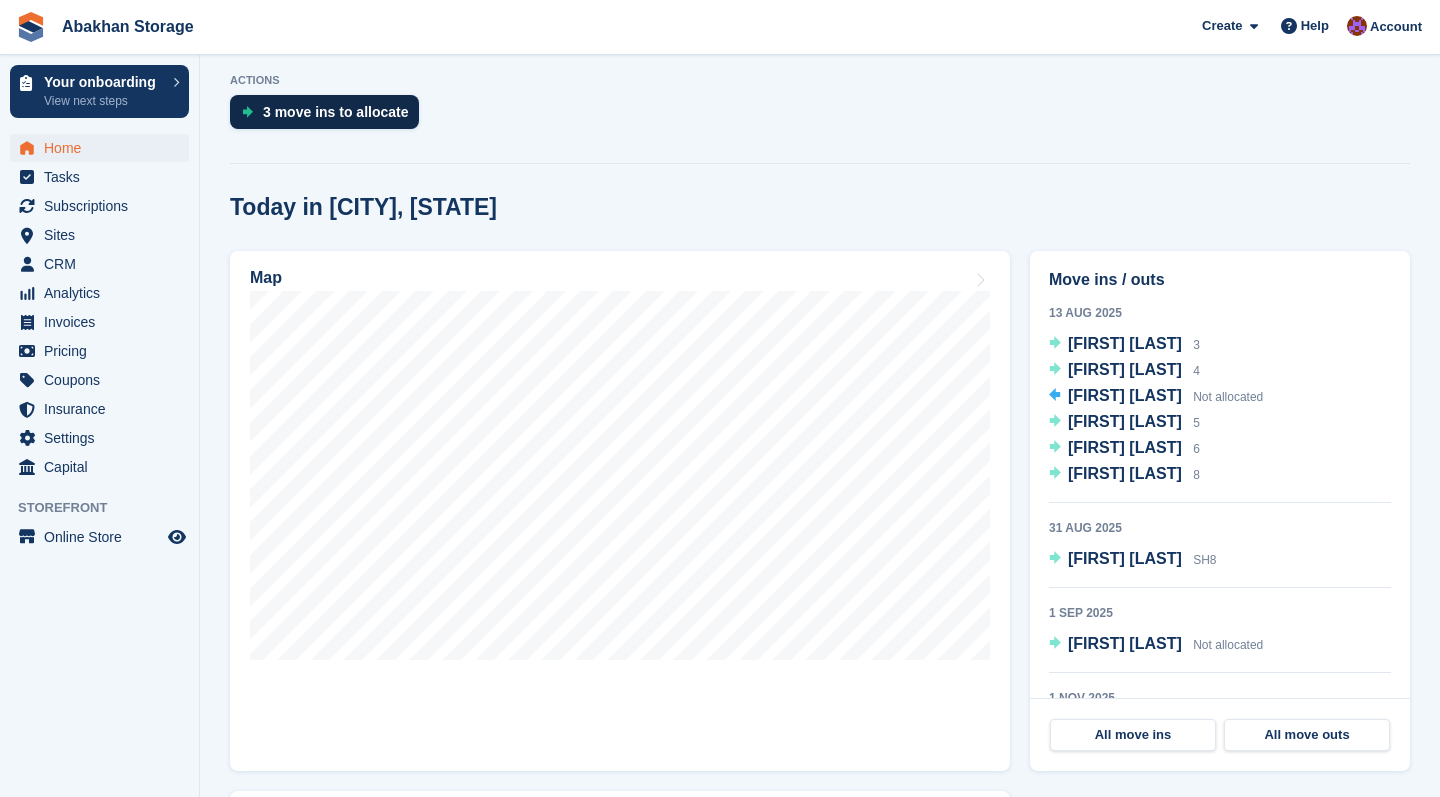 click on "3
move ins to allocate" at bounding box center (336, 112) 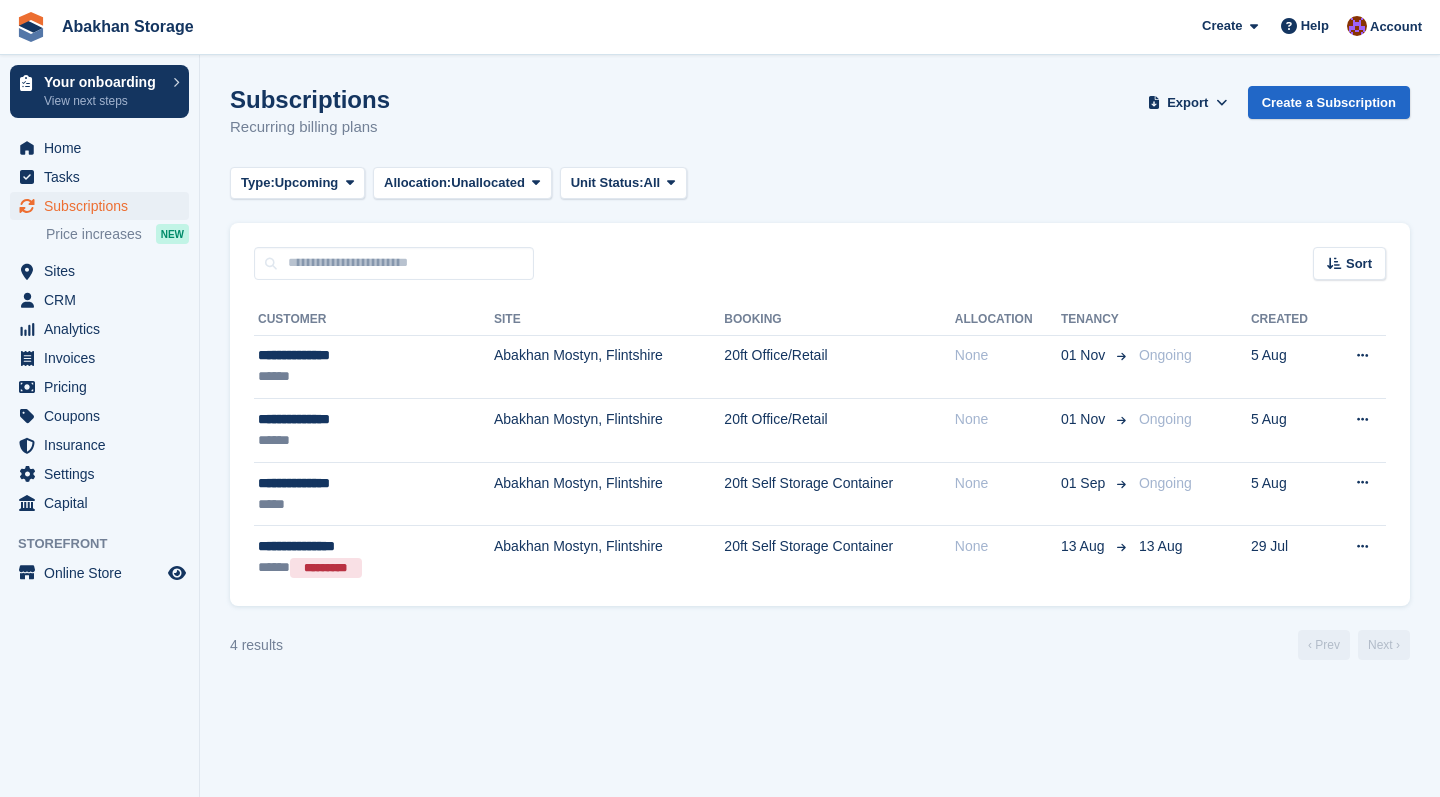 scroll, scrollTop: 0, scrollLeft: 0, axis: both 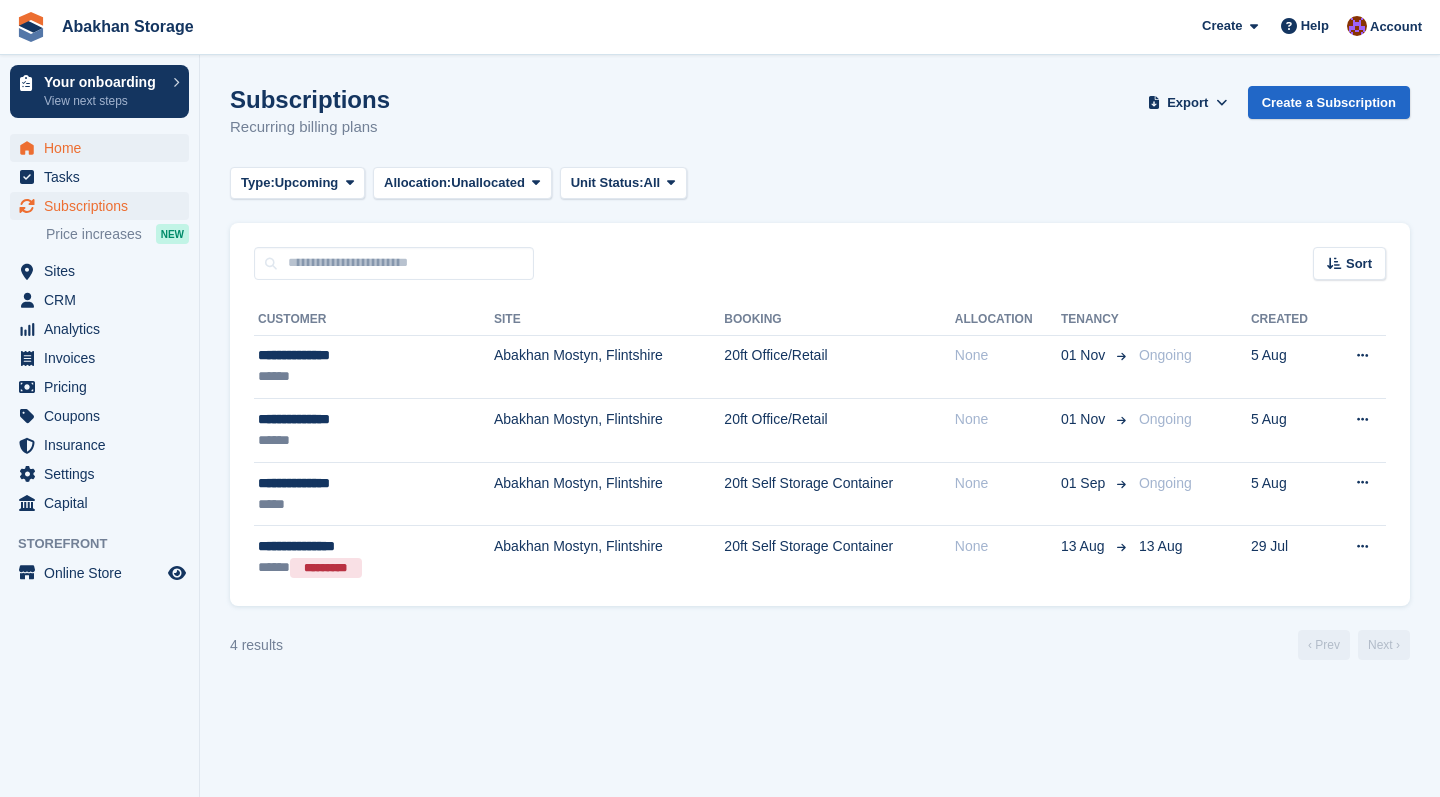 click on "Home" at bounding box center (104, 148) 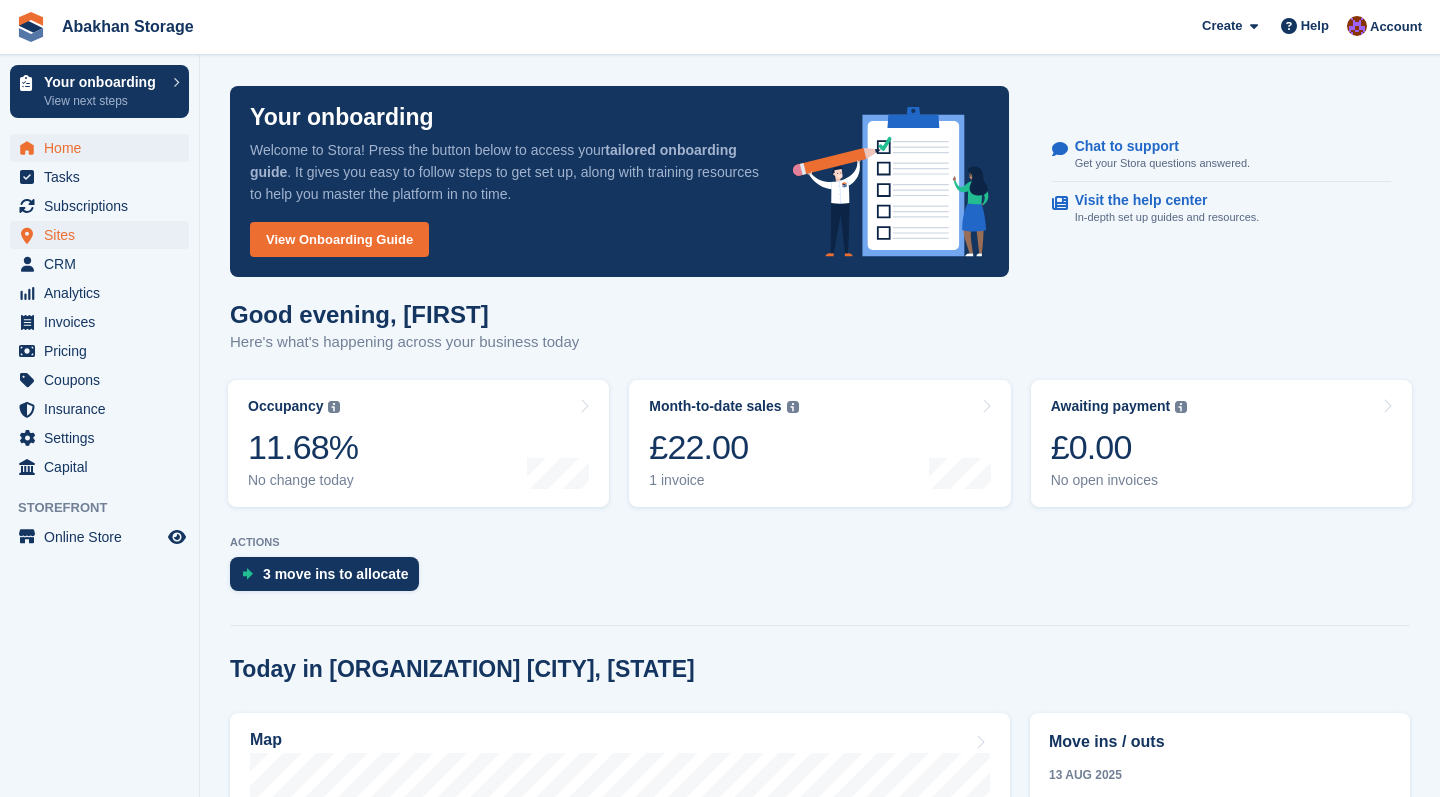scroll, scrollTop: 0, scrollLeft: 0, axis: both 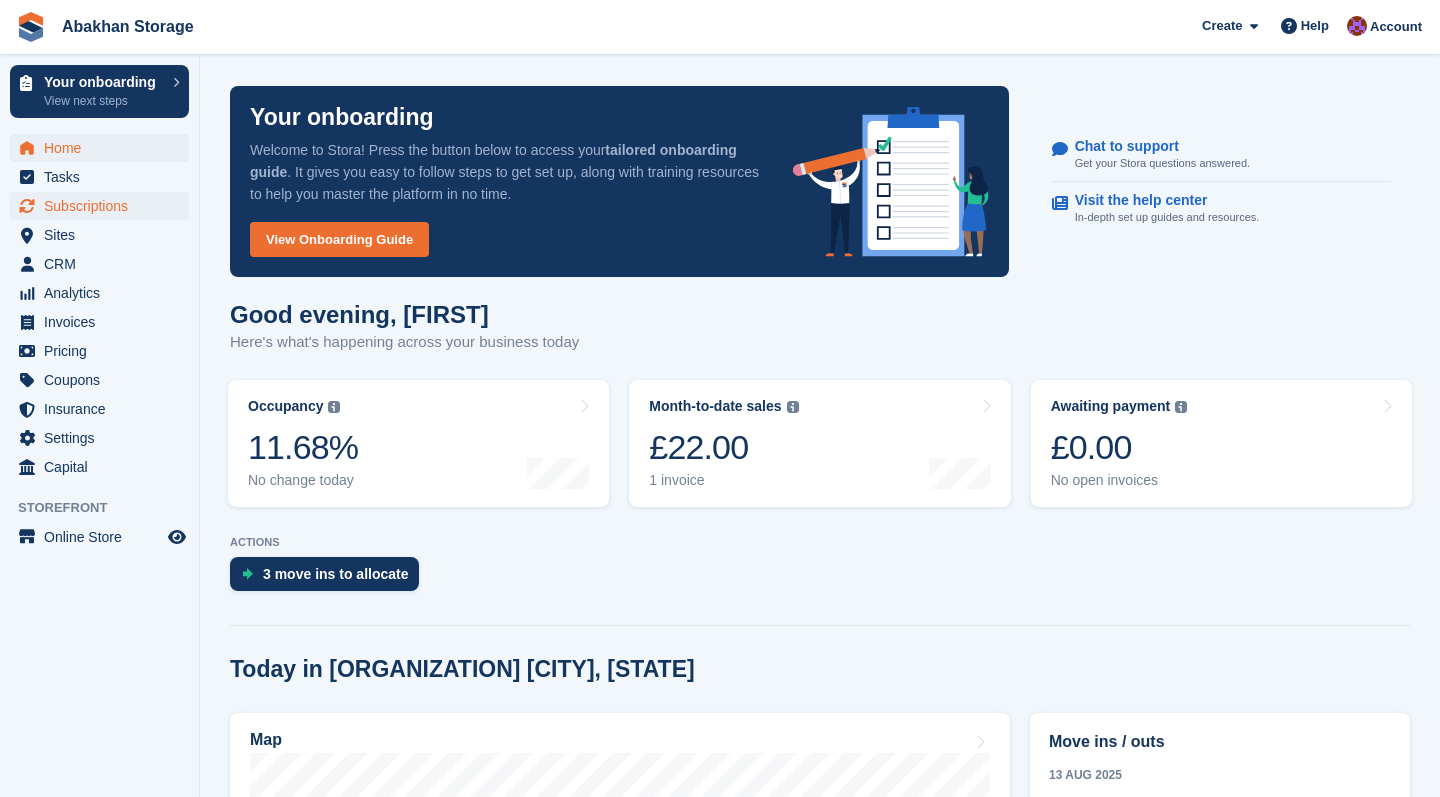 click on "Subscriptions" at bounding box center [104, 206] 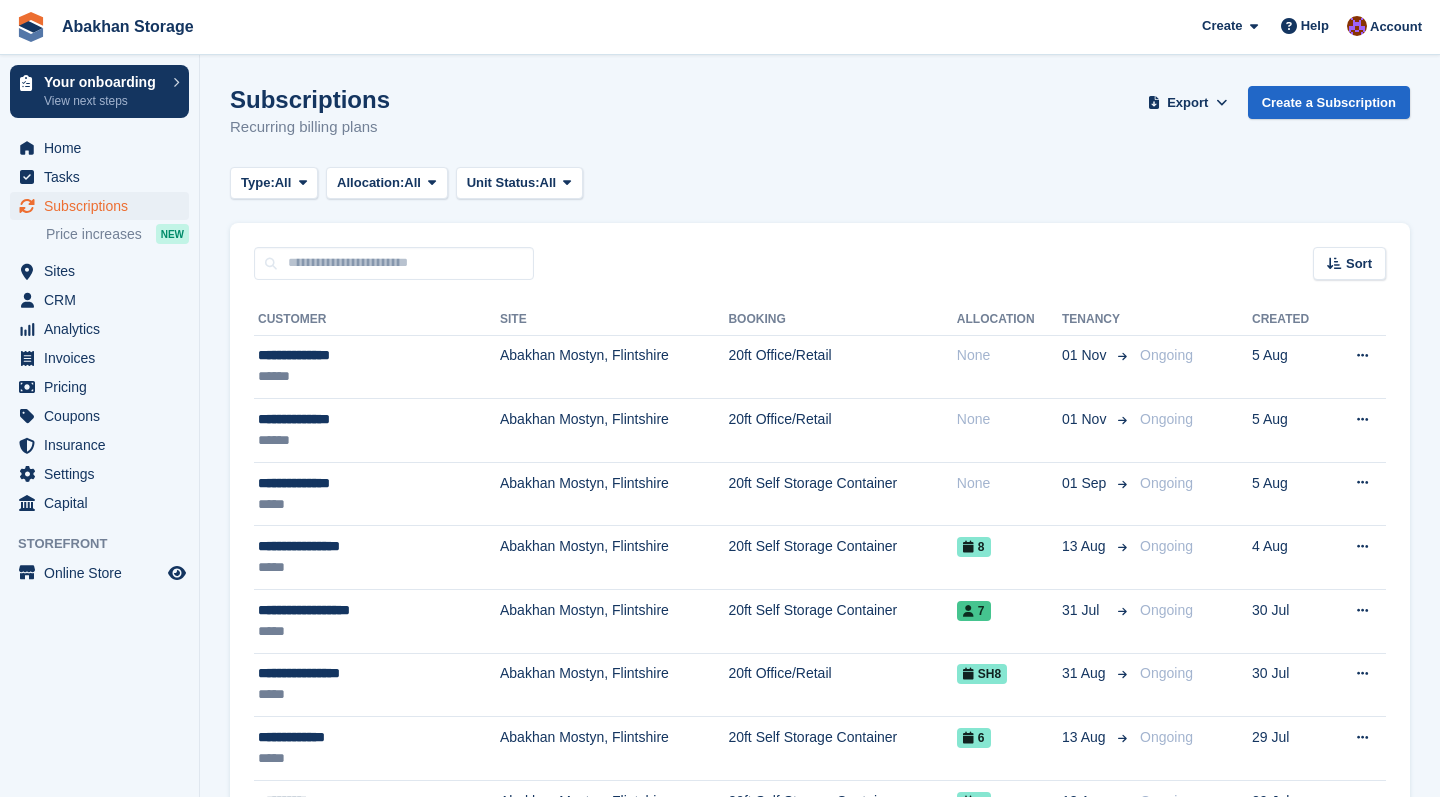 scroll, scrollTop: 0, scrollLeft: 0, axis: both 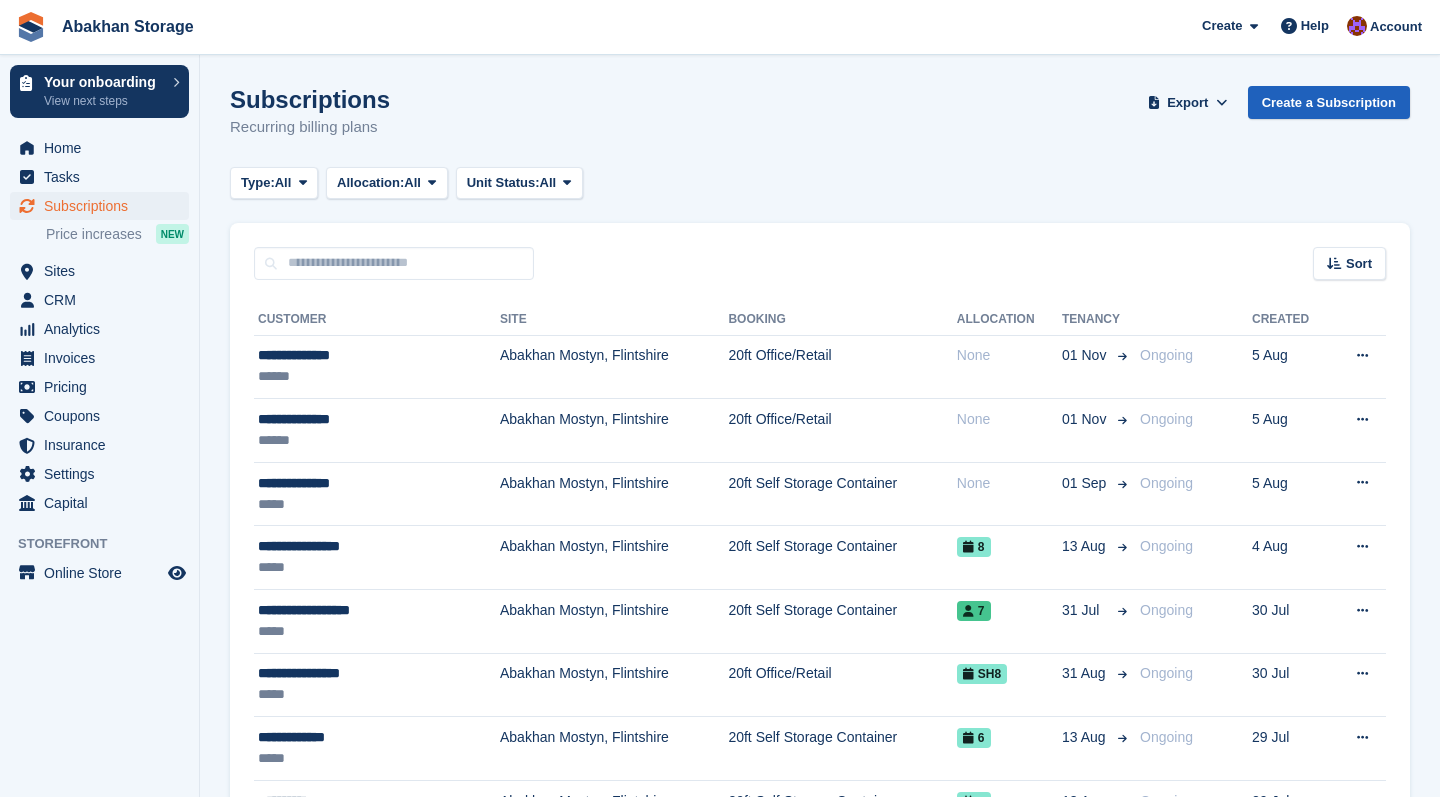click on "Create a Subscription" at bounding box center (1329, 102) 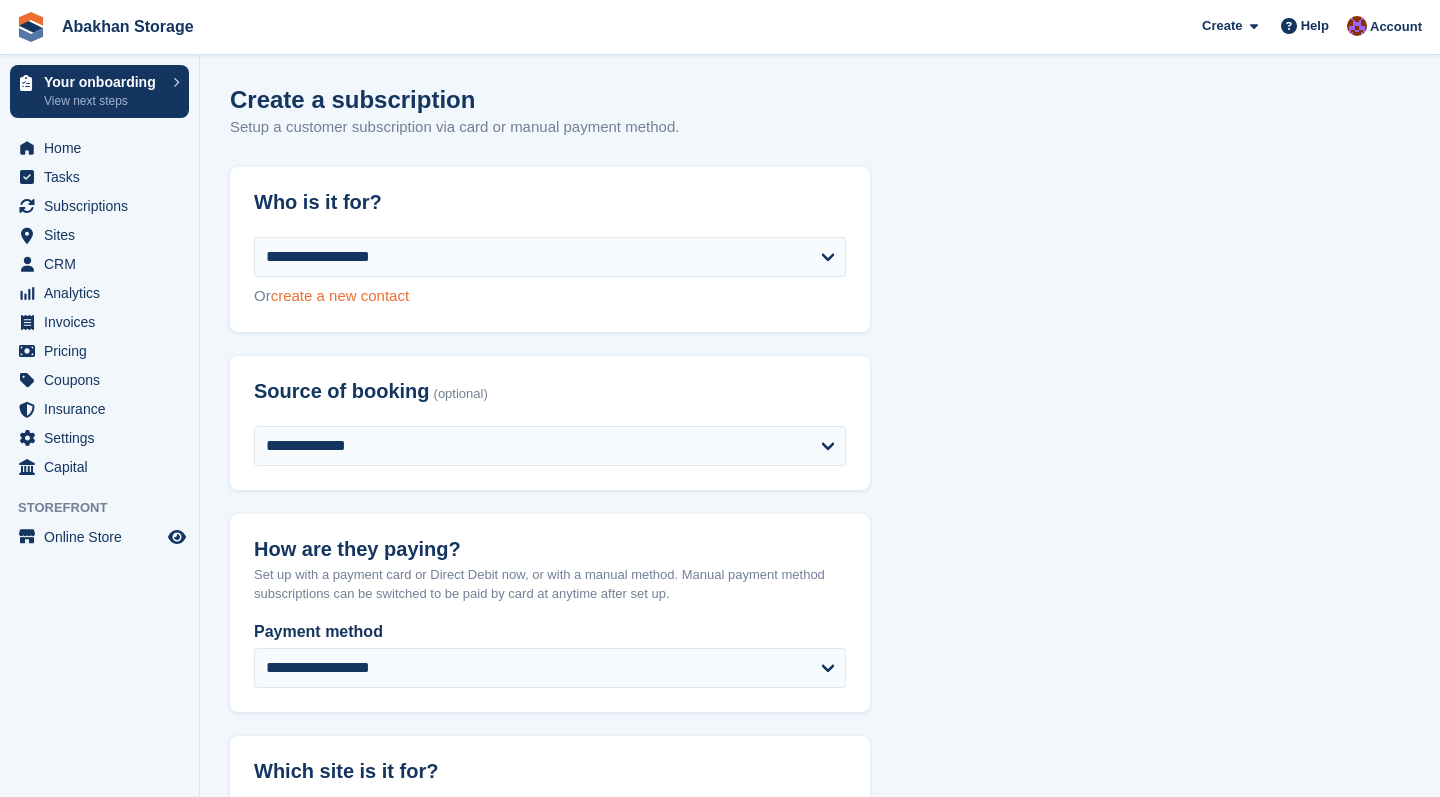 click on "create a new contact" at bounding box center [340, 295] 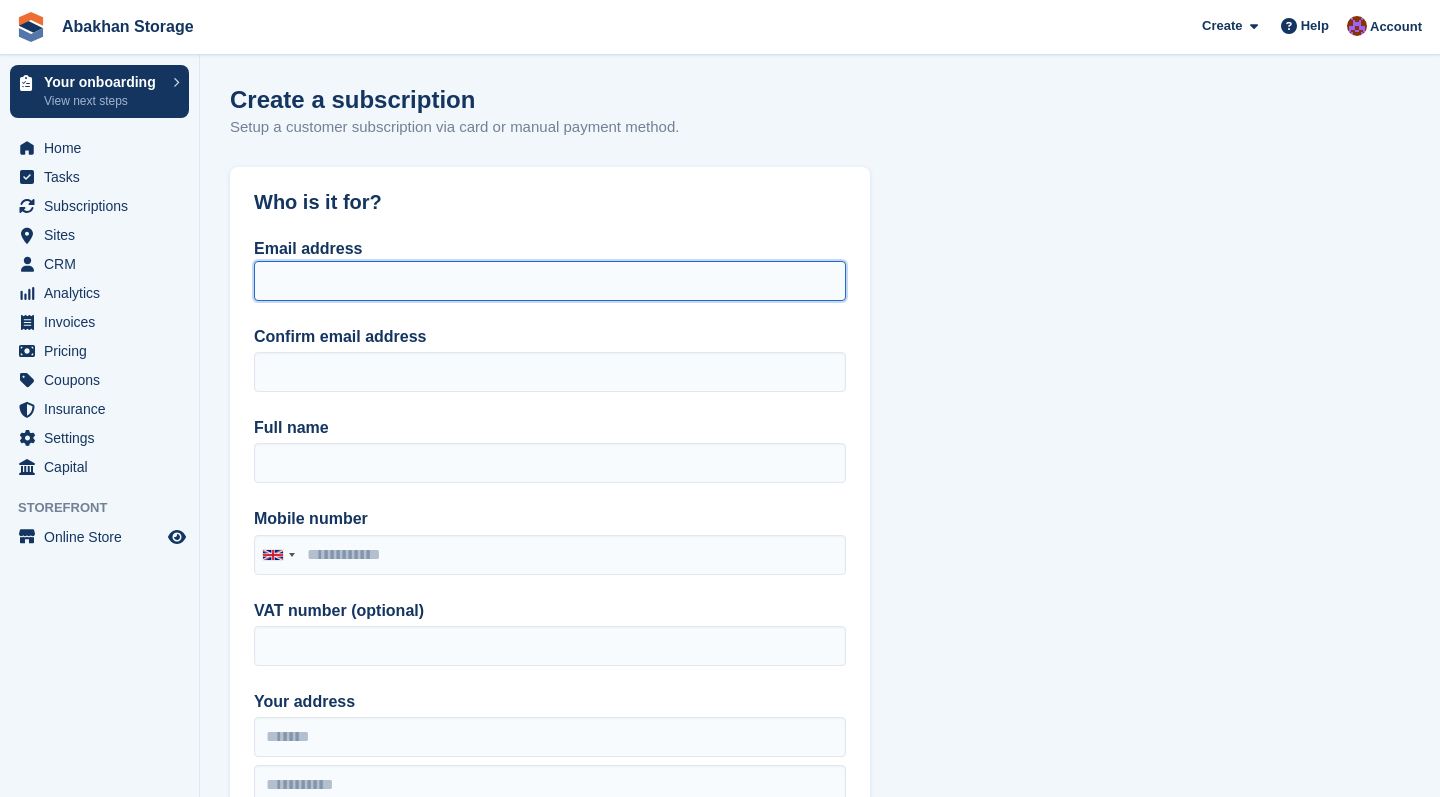 paste on "**********" 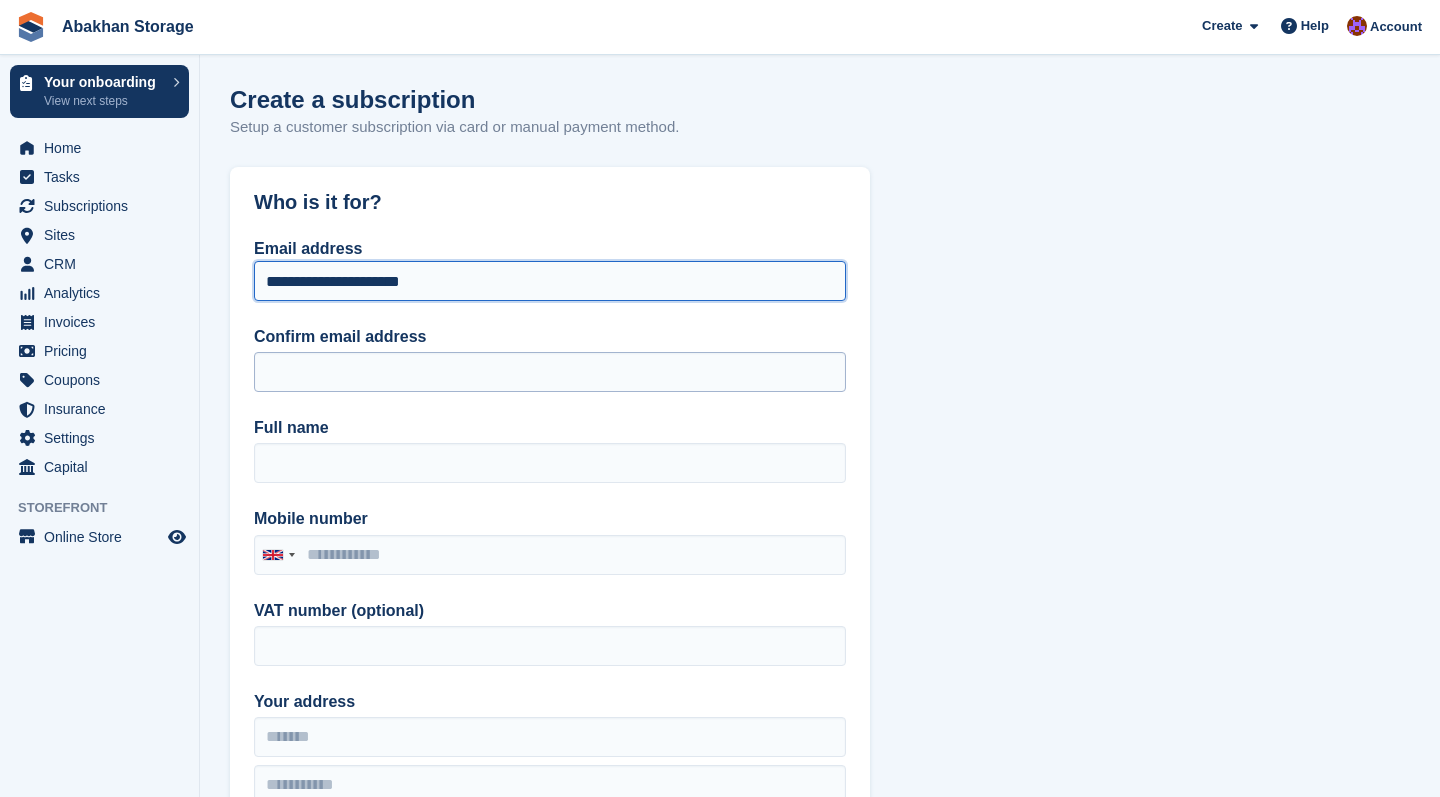 type on "**********" 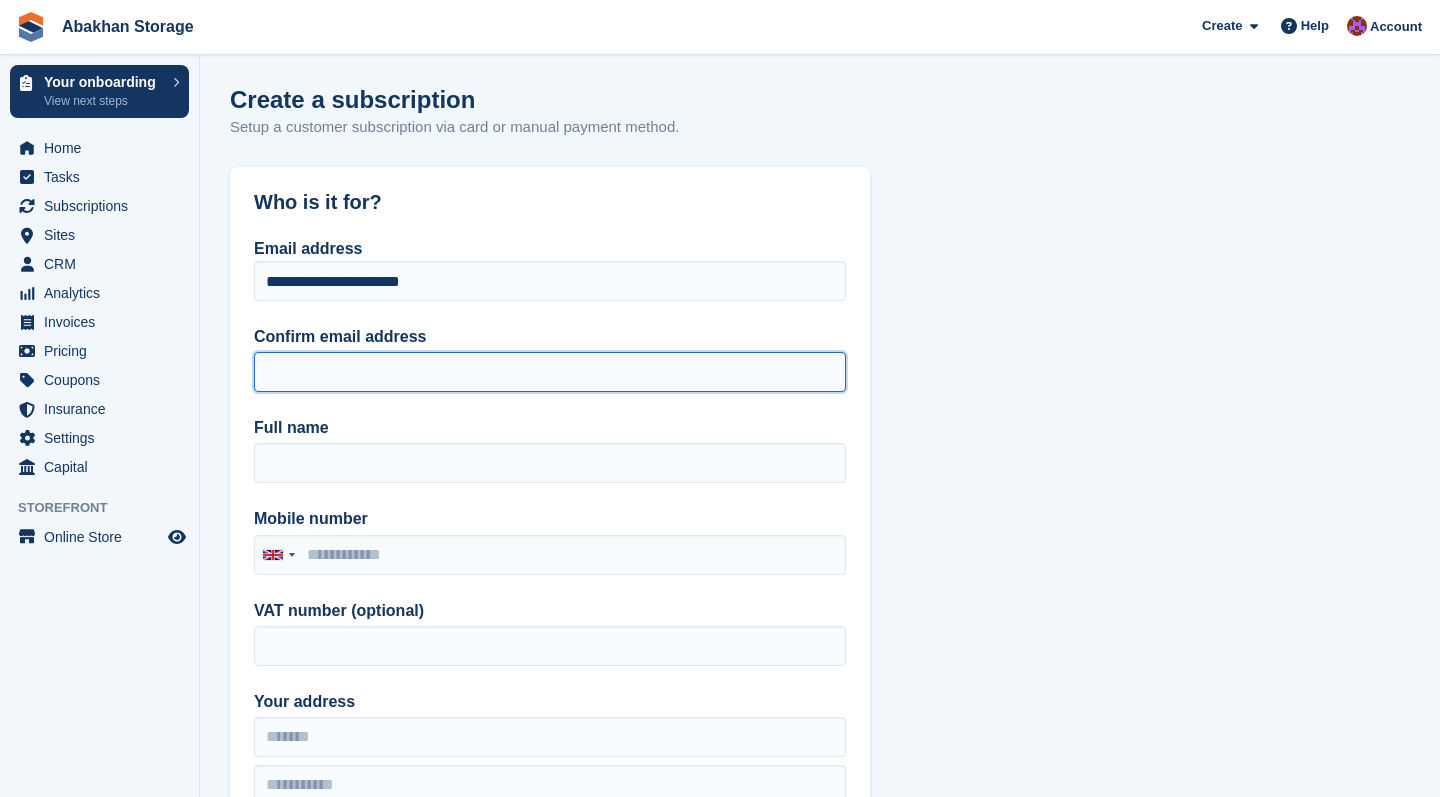 paste on "**********" 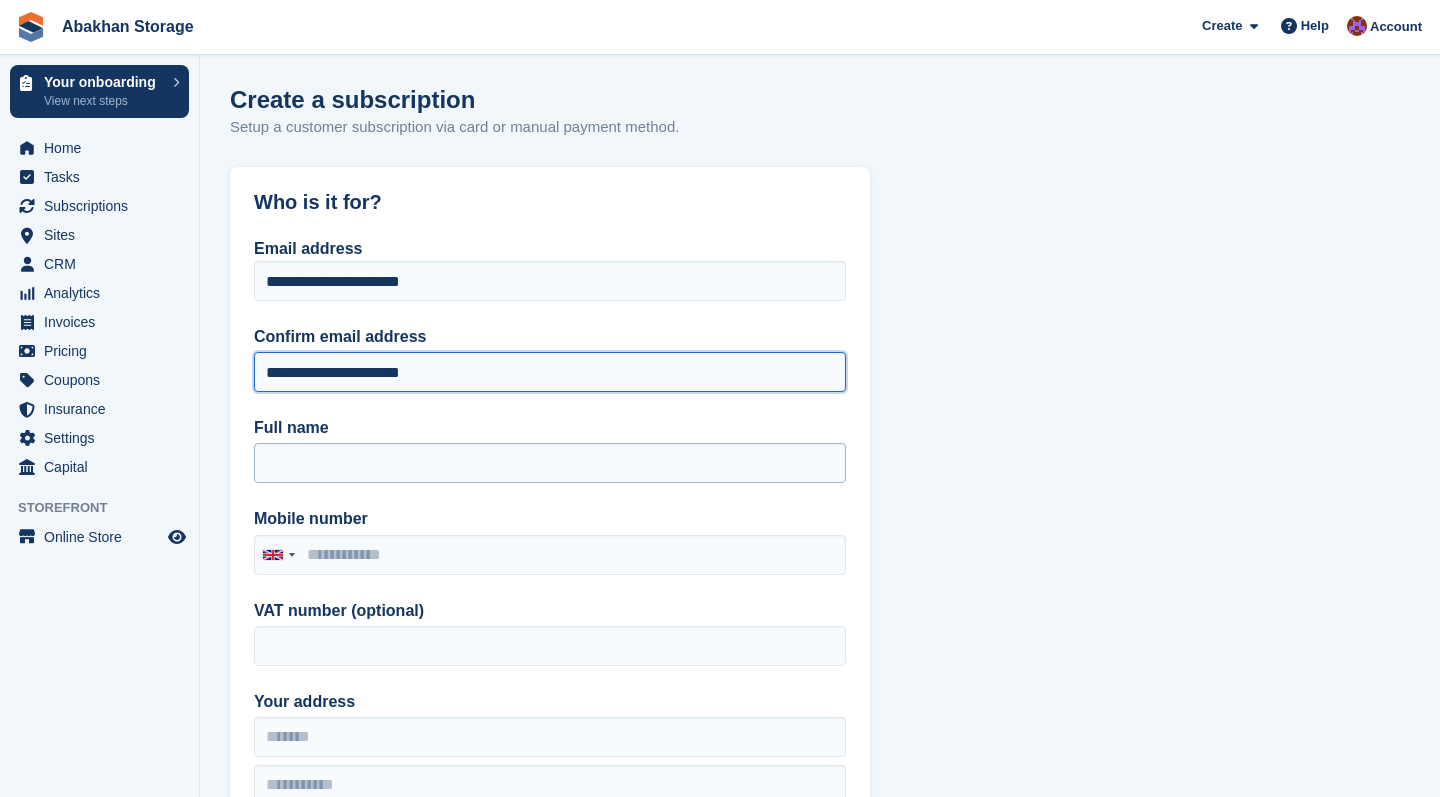 type on "**********" 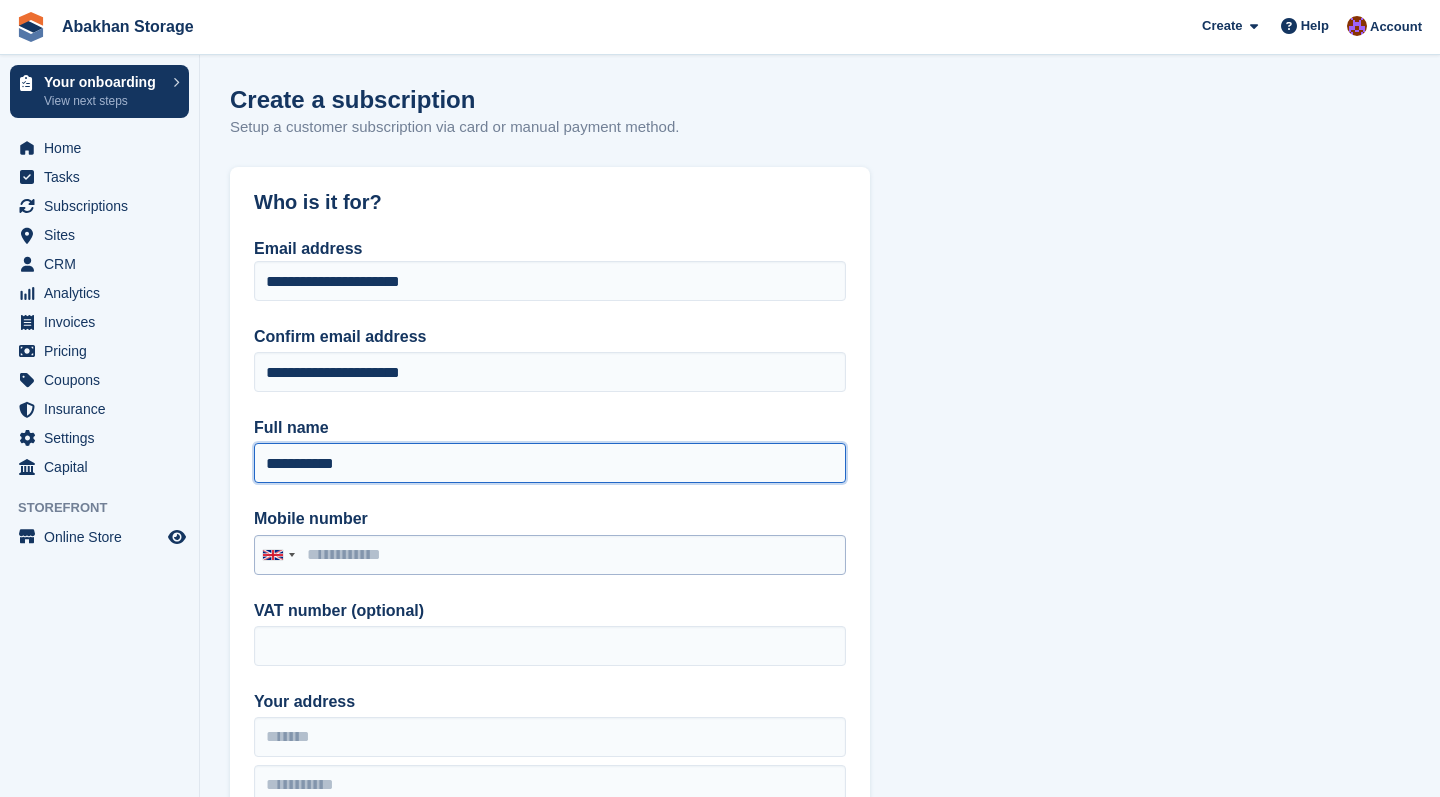 type on "**********" 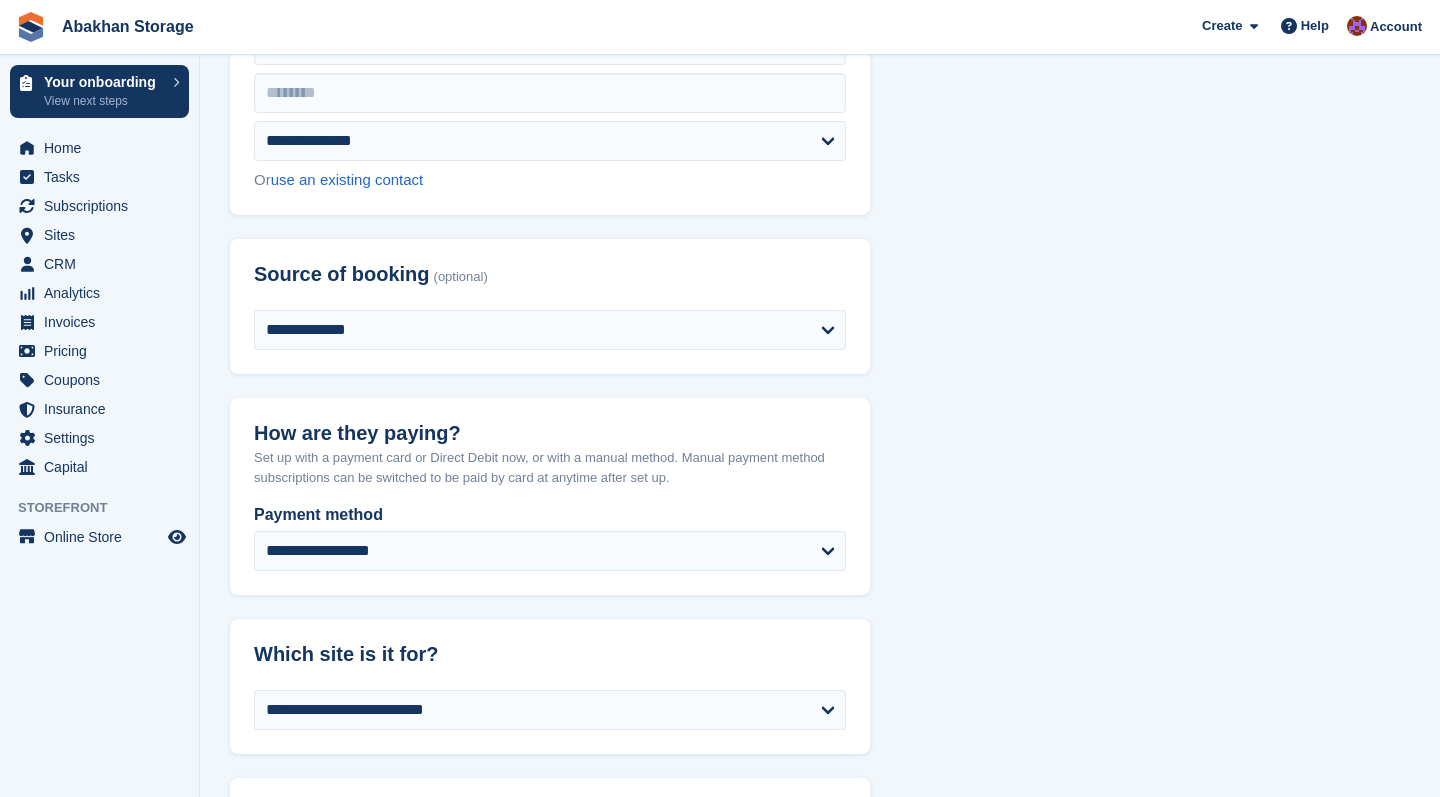 scroll, scrollTop: 757, scrollLeft: 0, axis: vertical 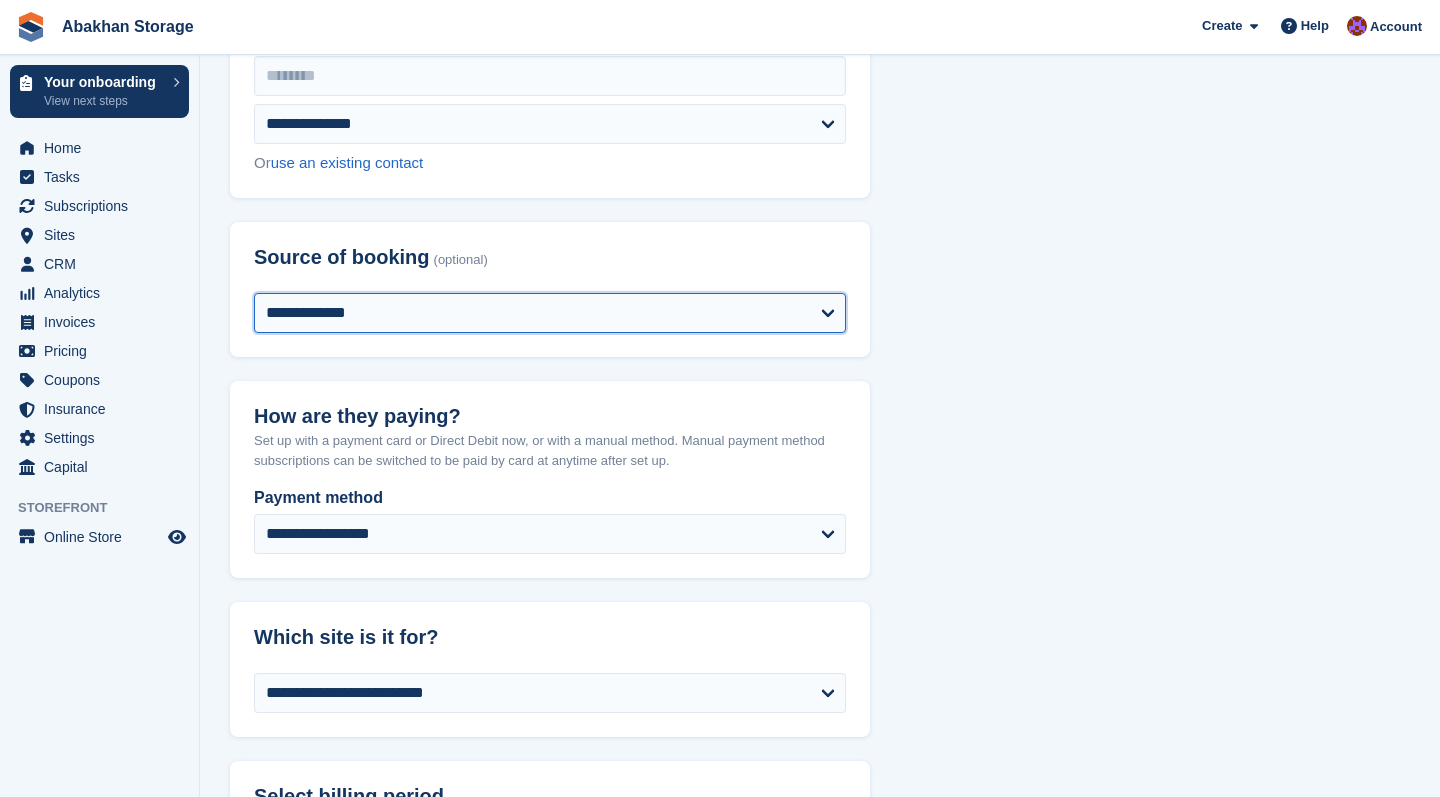 select on "*******" 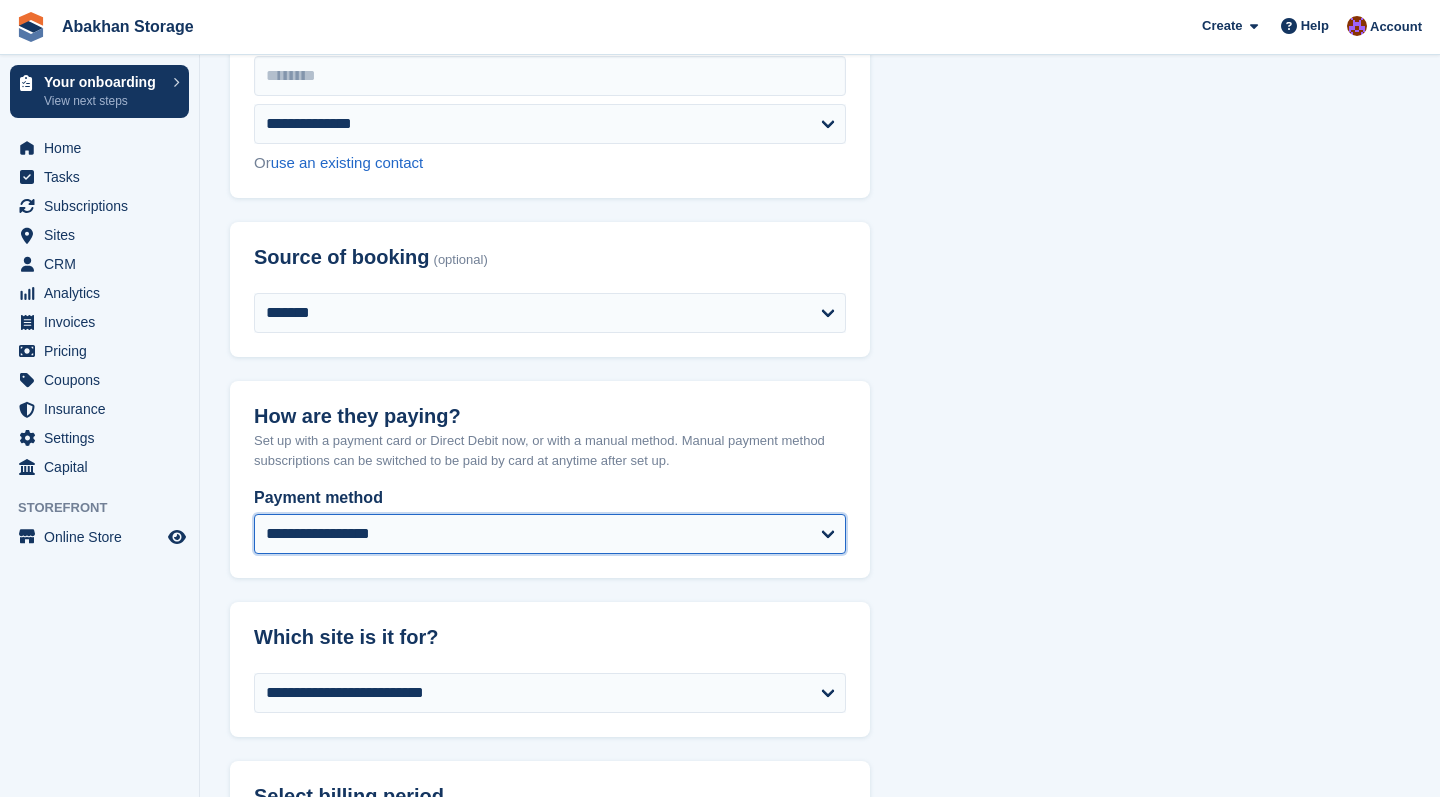 select on "*****" 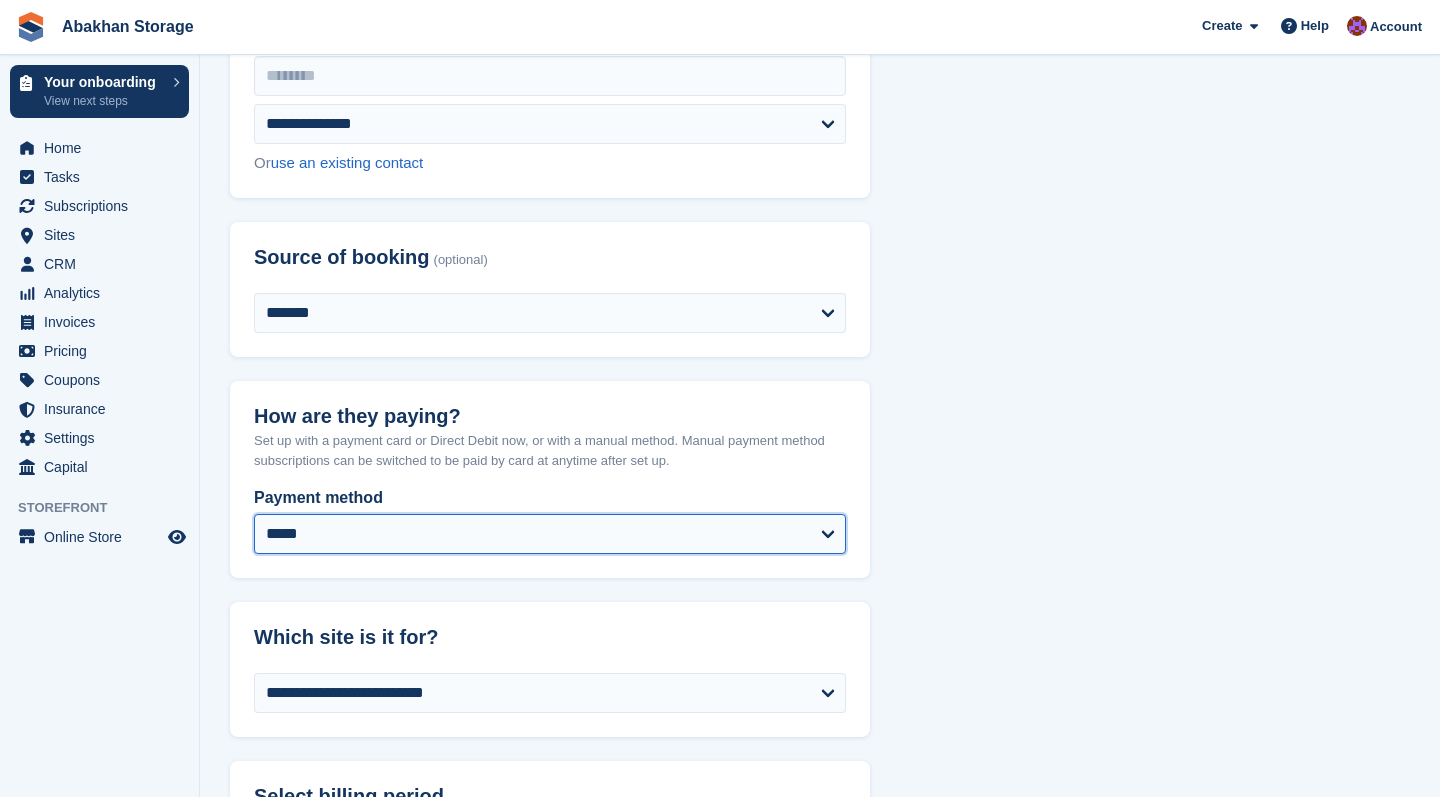 select on "****" 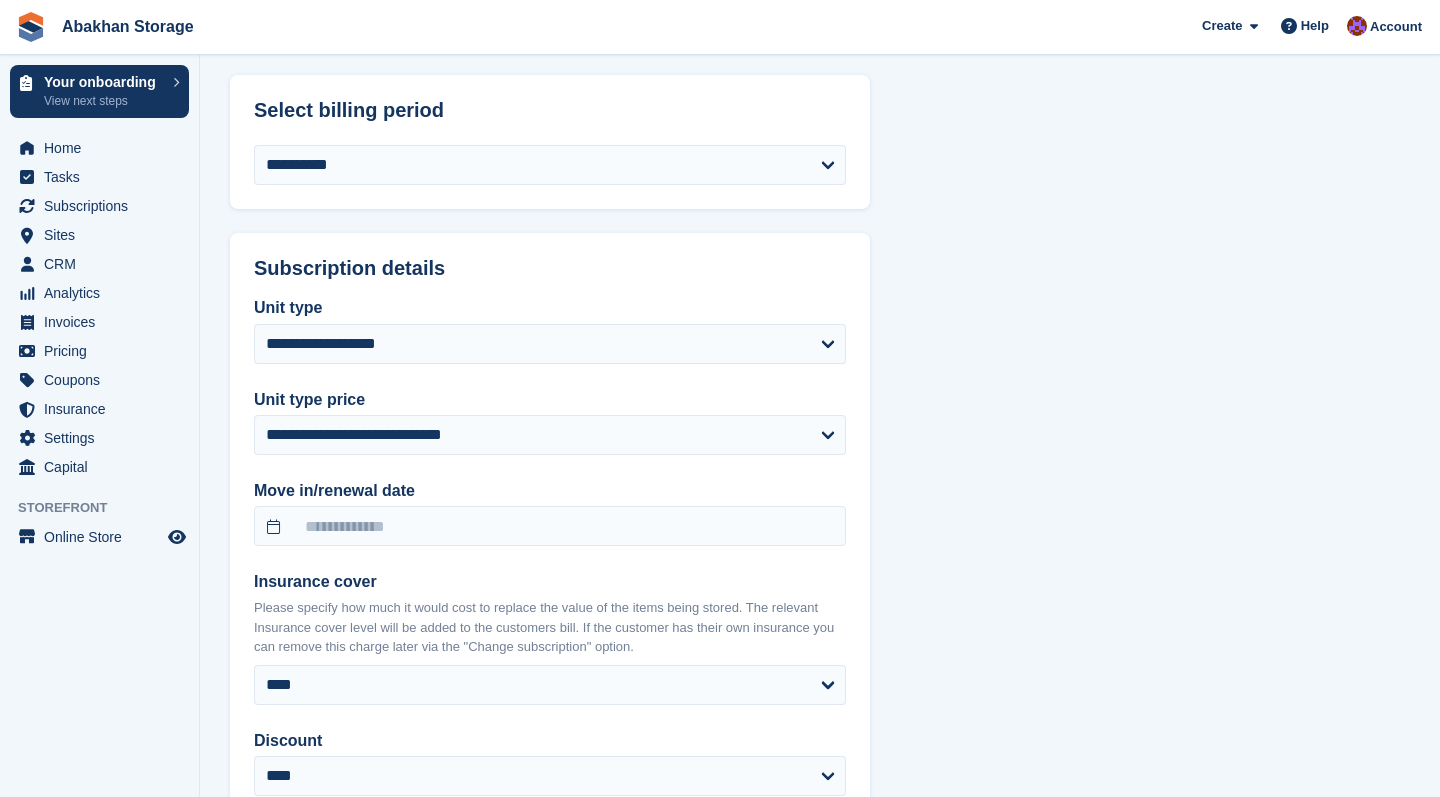 scroll, scrollTop: 1765, scrollLeft: 0, axis: vertical 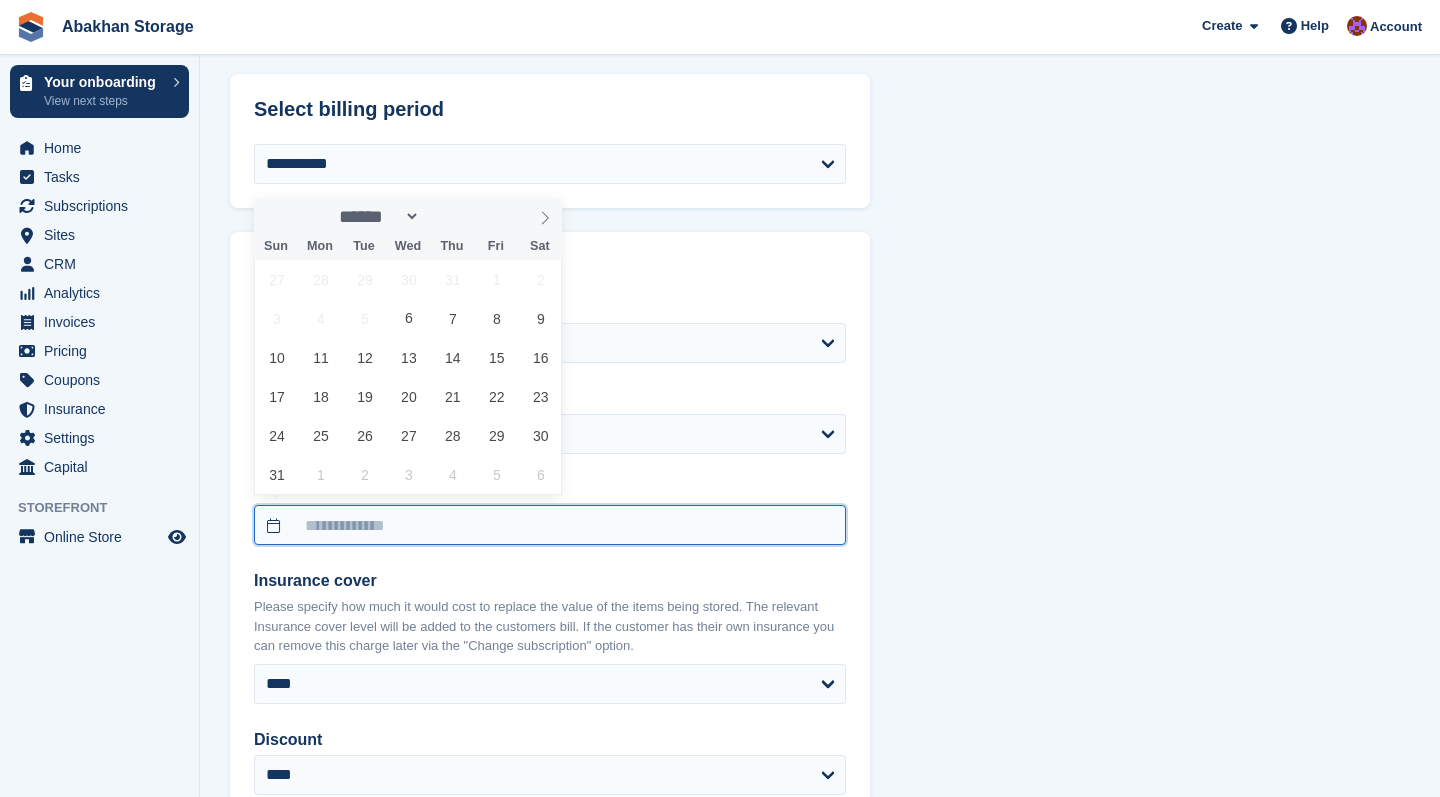 click at bounding box center [550, 525] 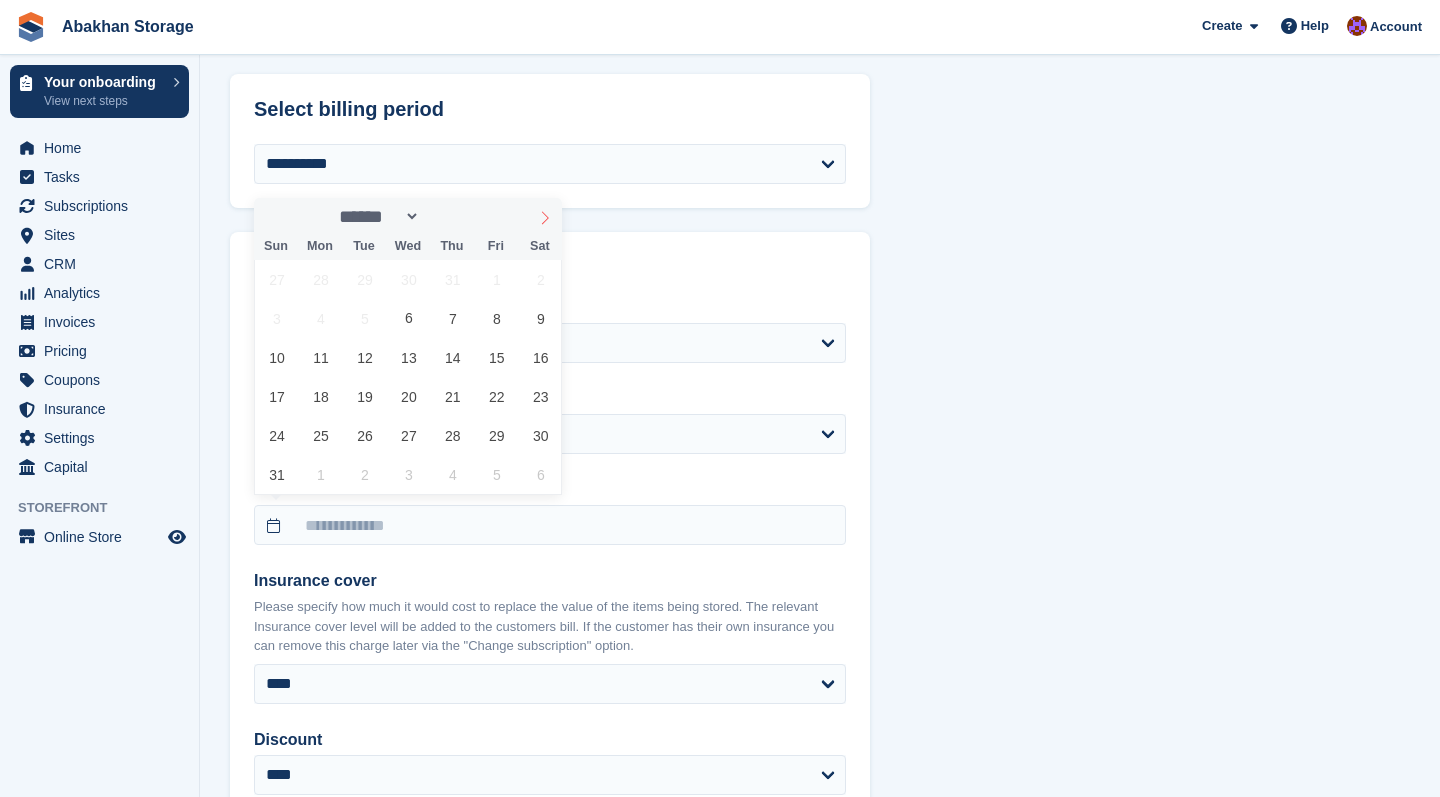 click 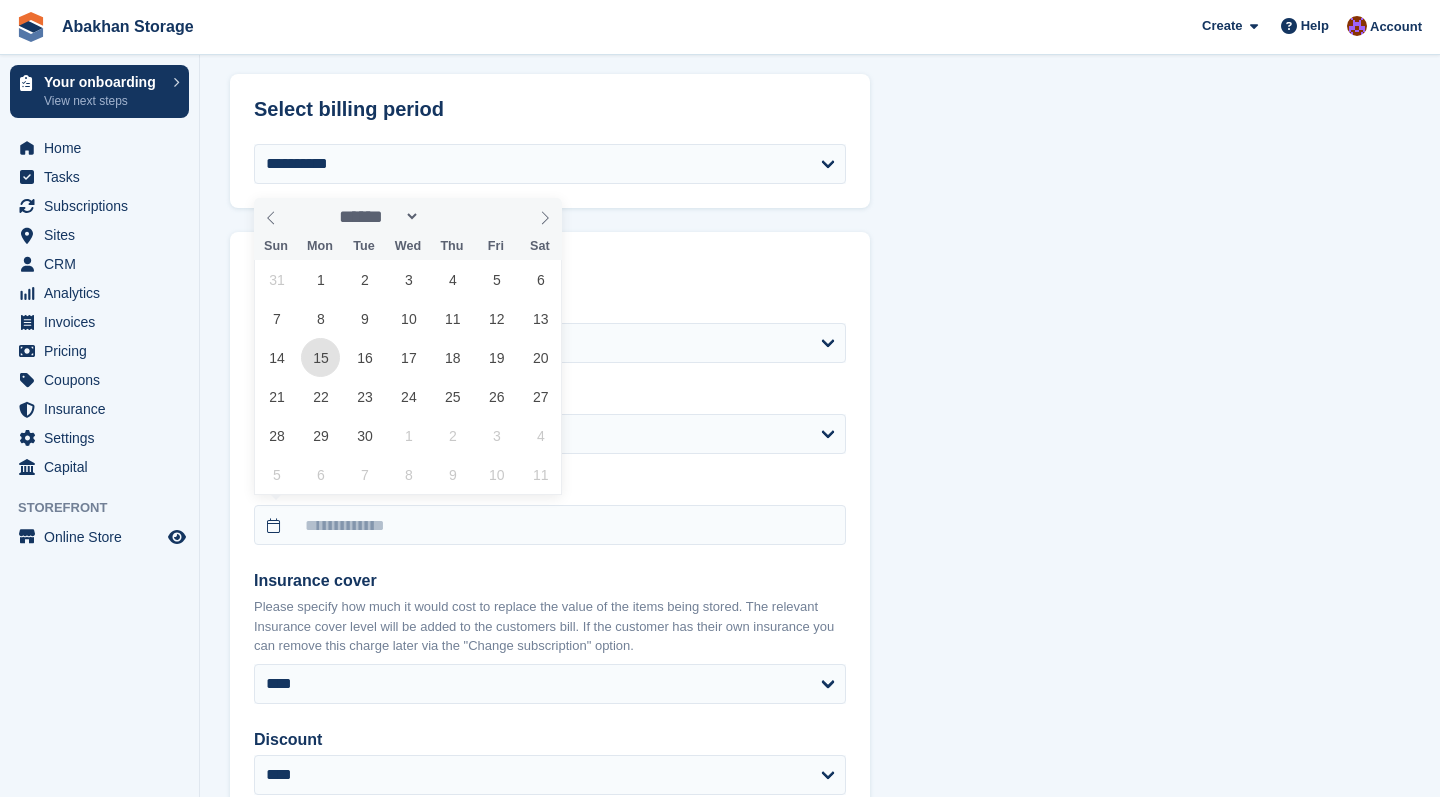 click on "15" at bounding box center (320, 357) 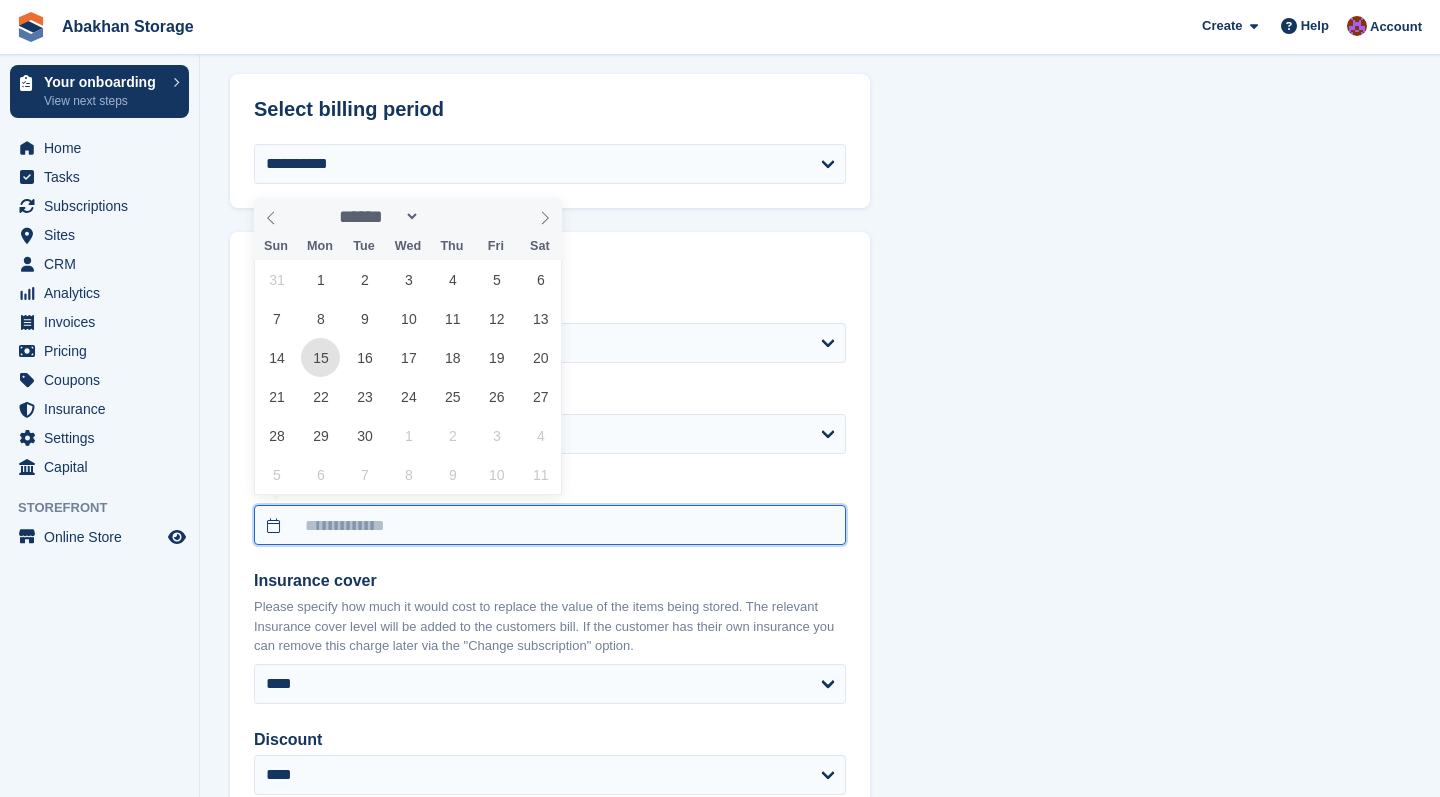 type on "**********" 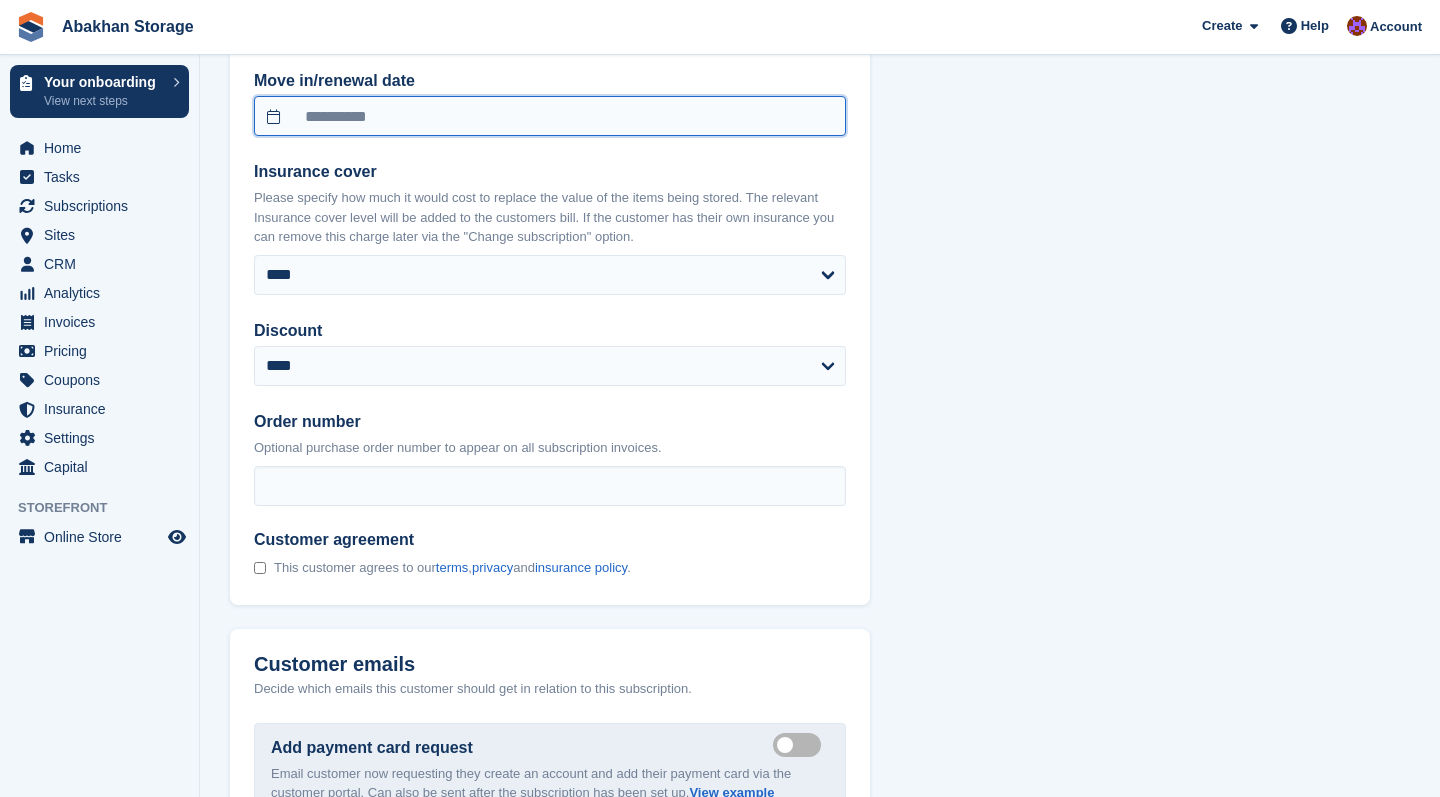 scroll, scrollTop: 2183, scrollLeft: 0, axis: vertical 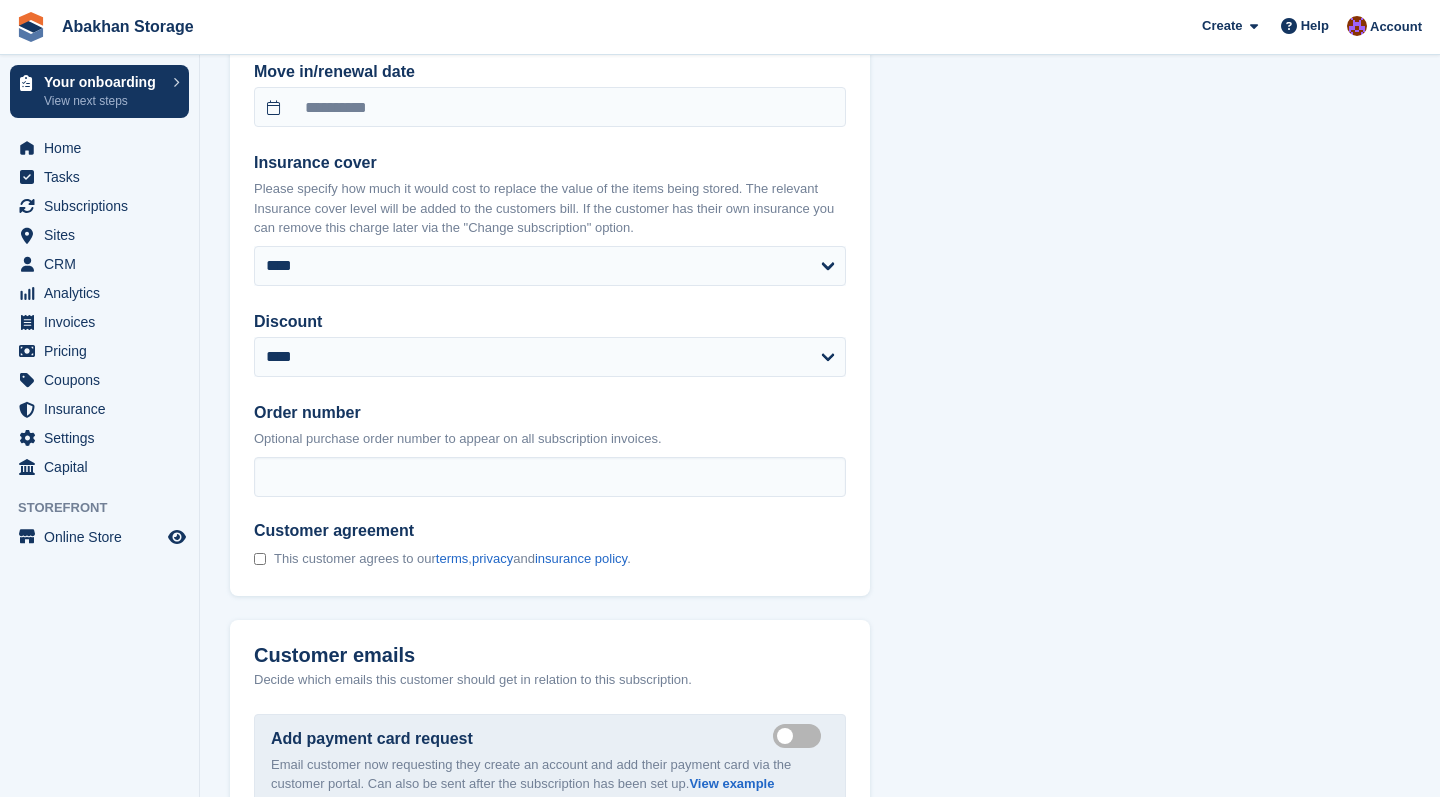 click on "This customer agrees to our  terms ,  privacy  and  insurance policy ." at bounding box center [452, 559] 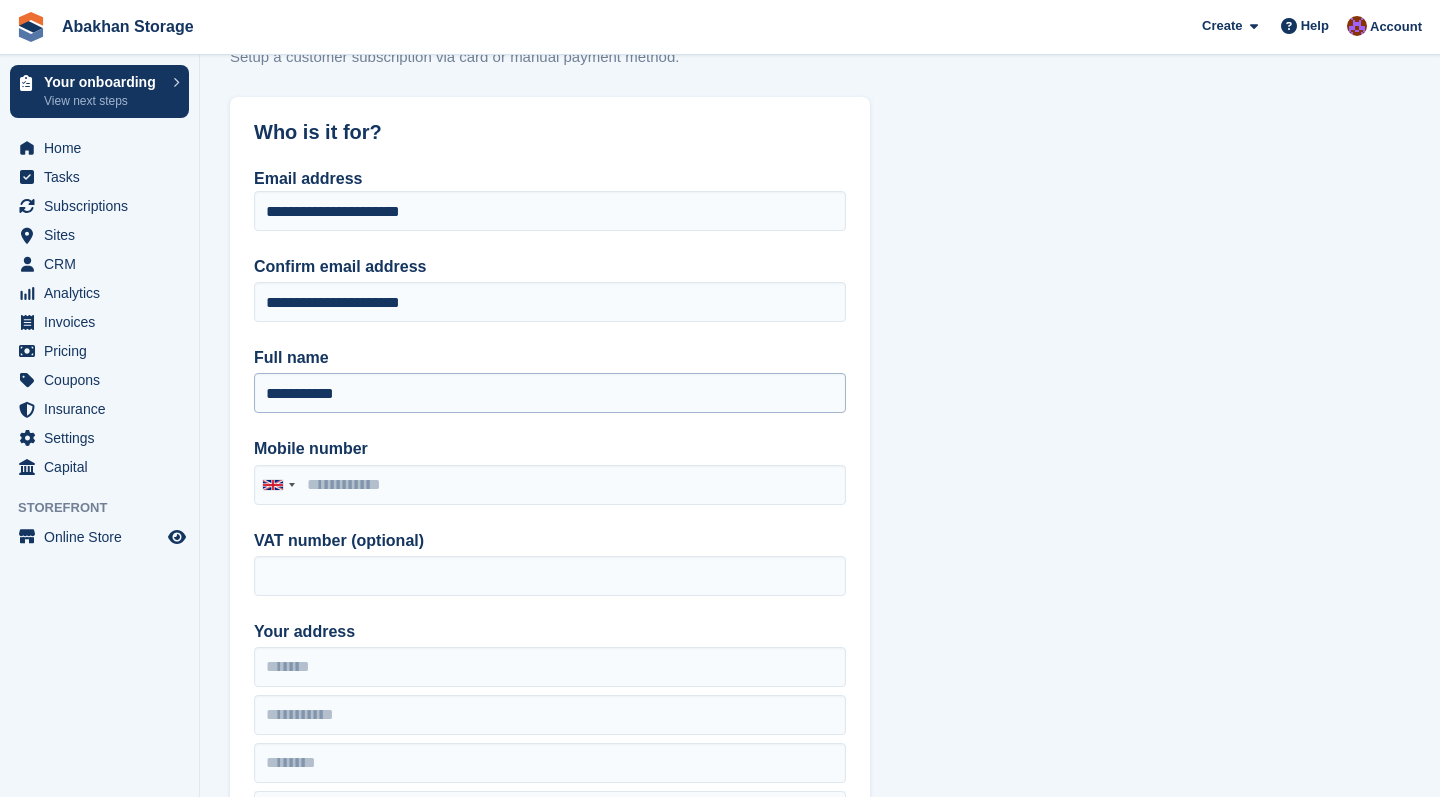 scroll, scrollTop: 83, scrollLeft: 0, axis: vertical 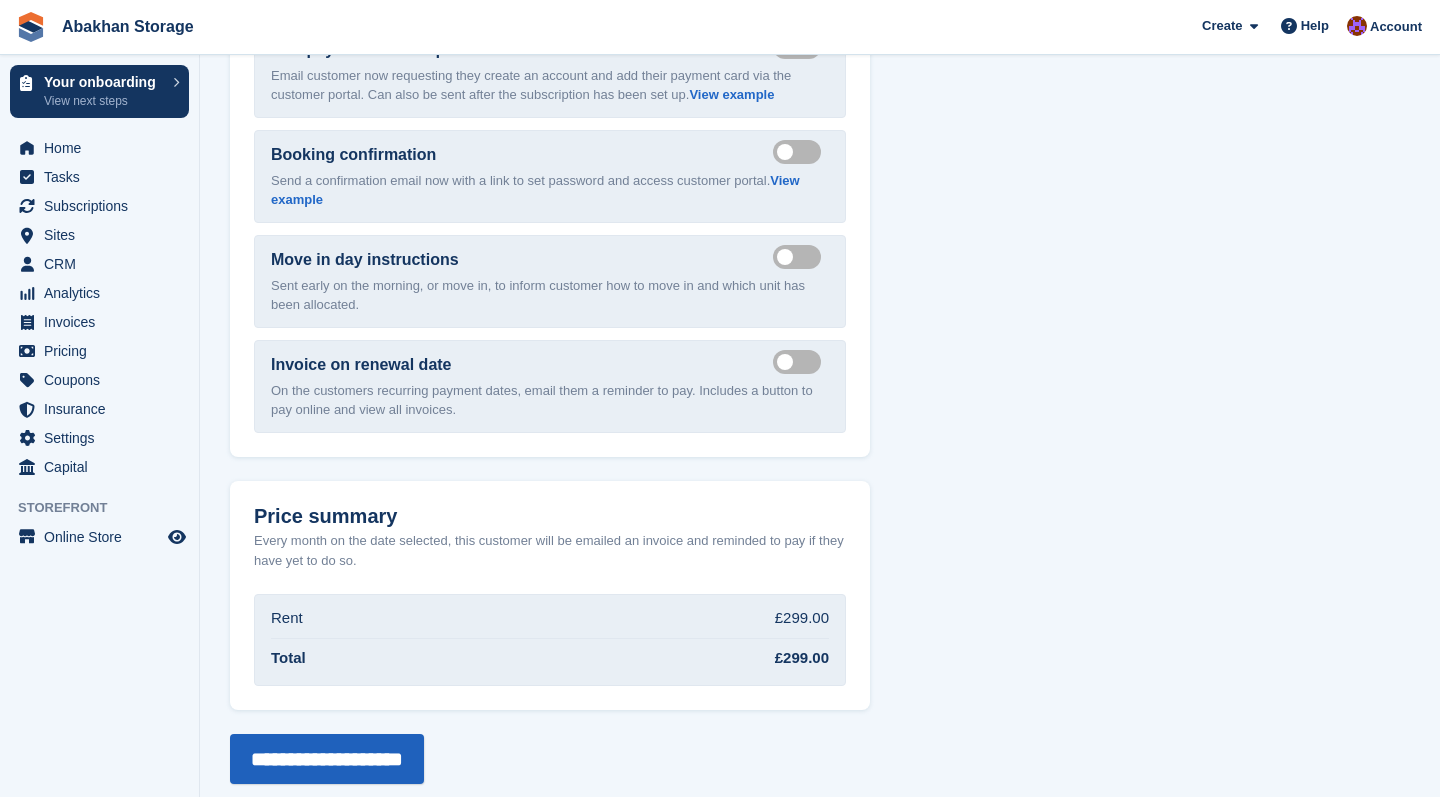 type on "**********" 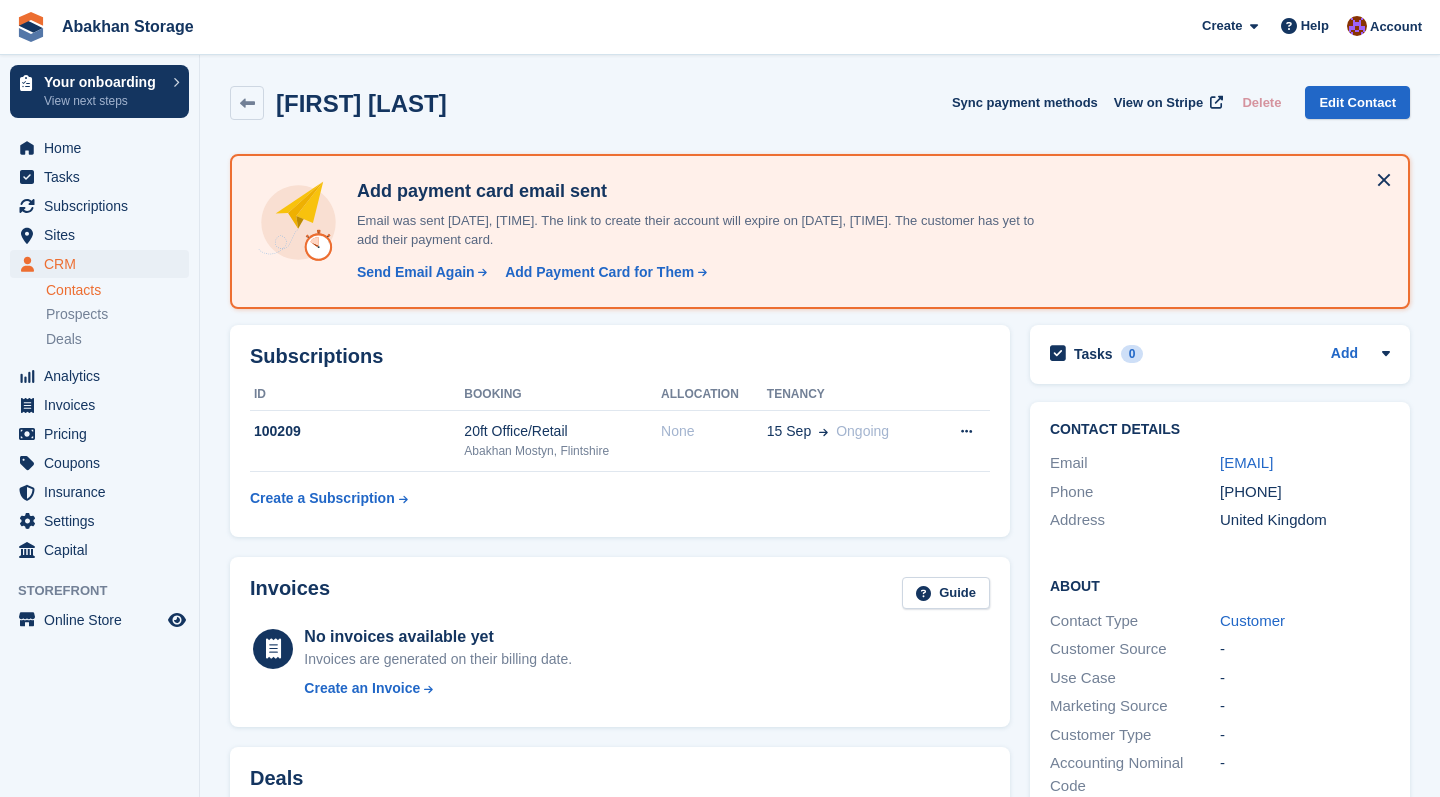 scroll, scrollTop: 0, scrollLeft: 0, axis: both 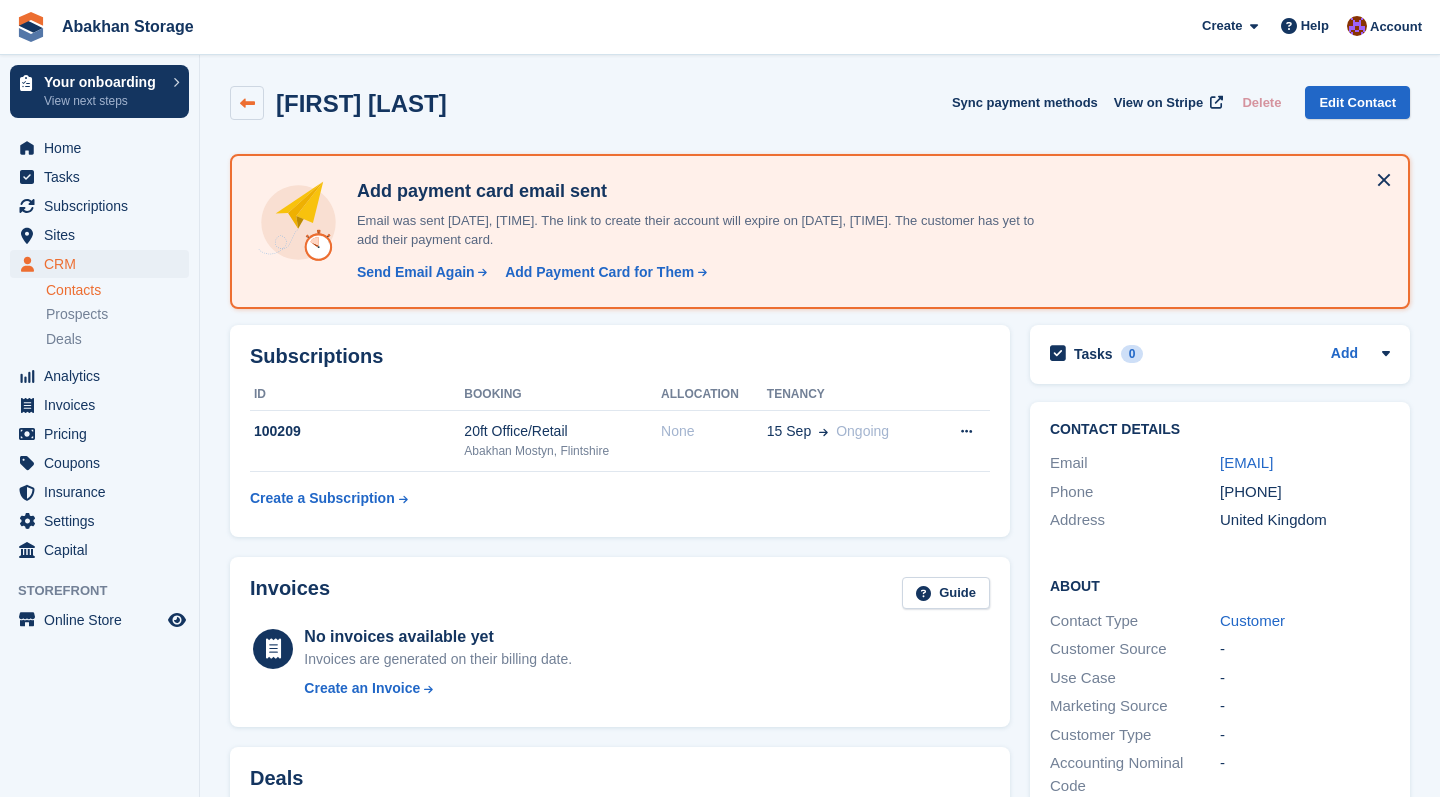 click at bounding box center (247, 103) 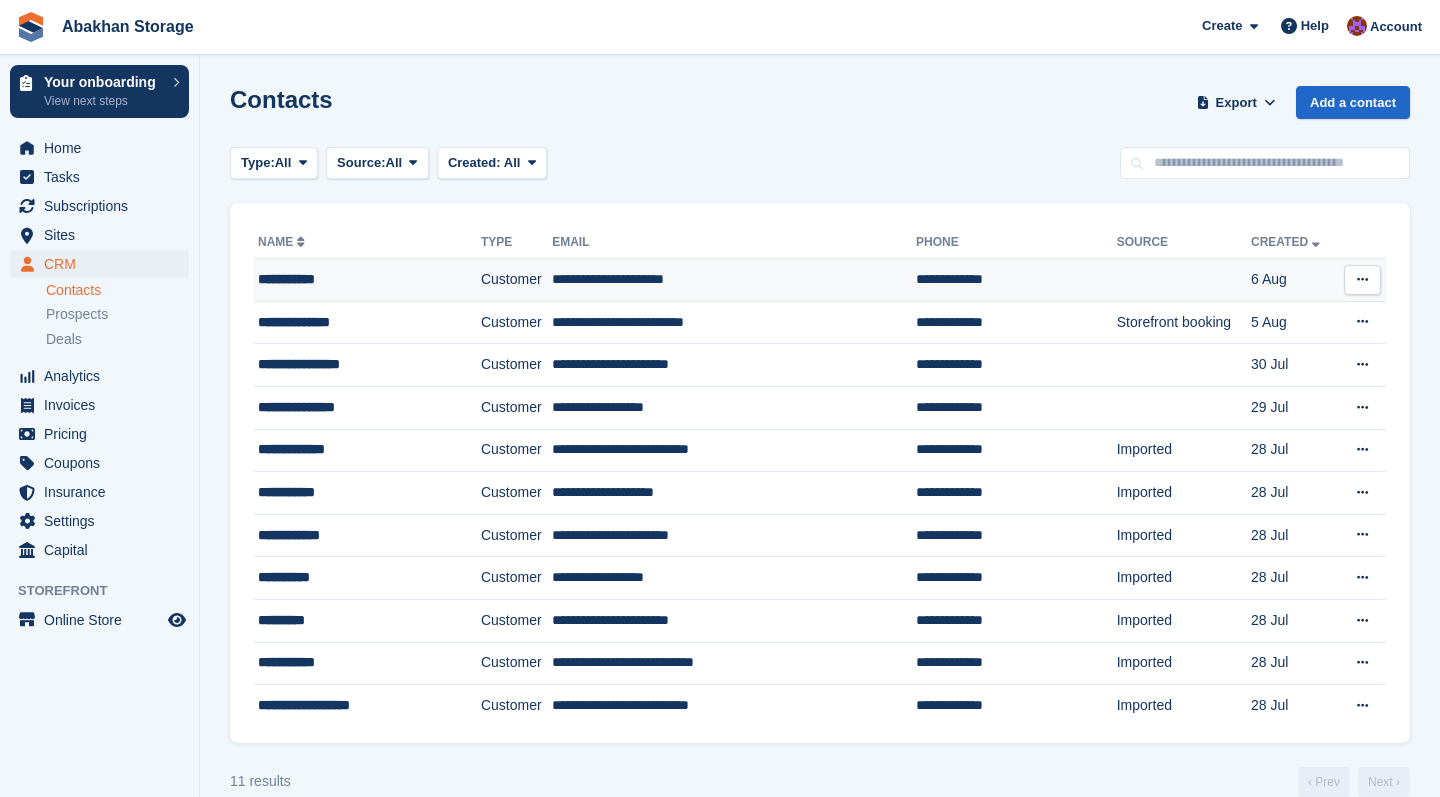 click on "**********" at bounding box center (734, 280) 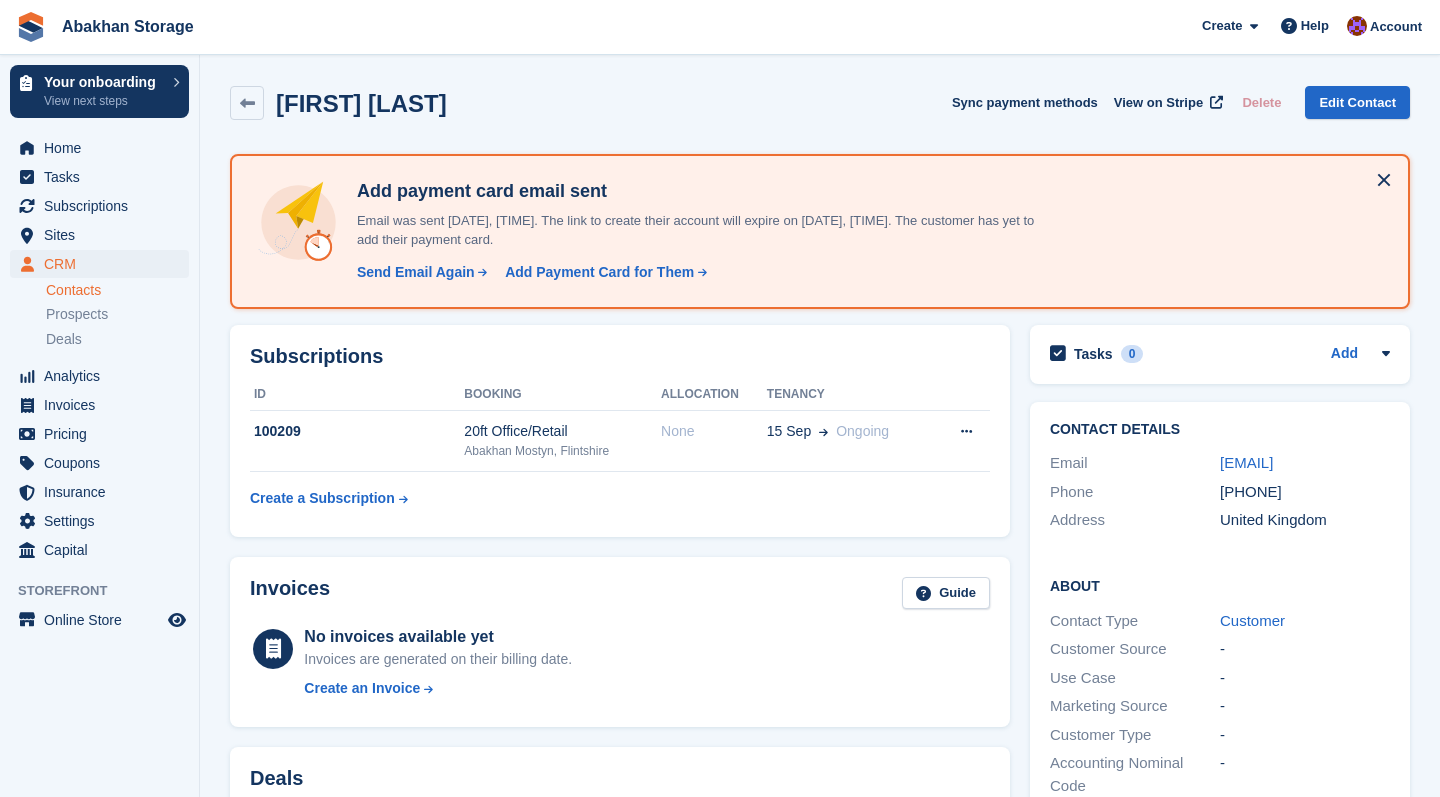 scroll, scrollTop: 0, scrollLeft: 0, axis: both 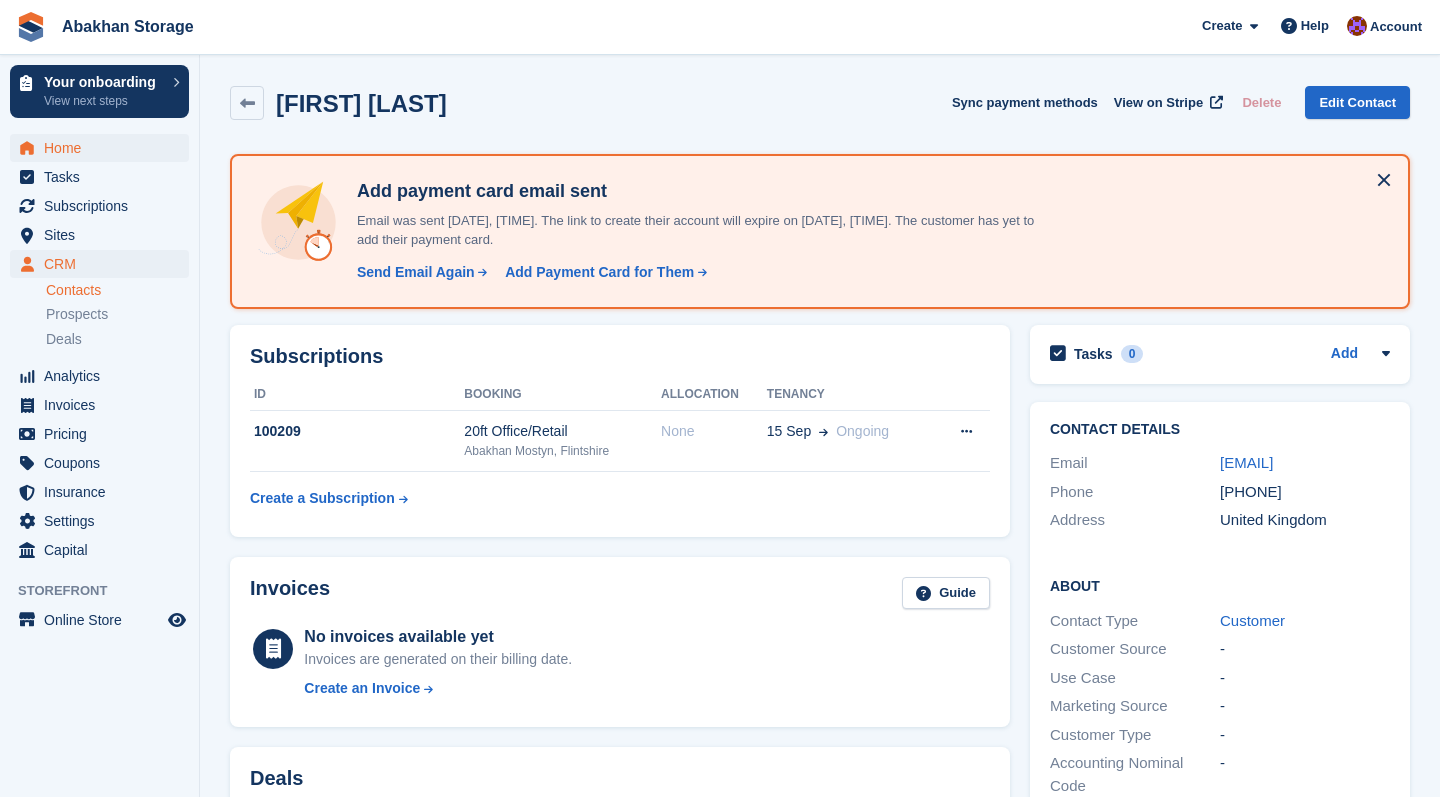 click on "Home" at bounding box center (104, 148) 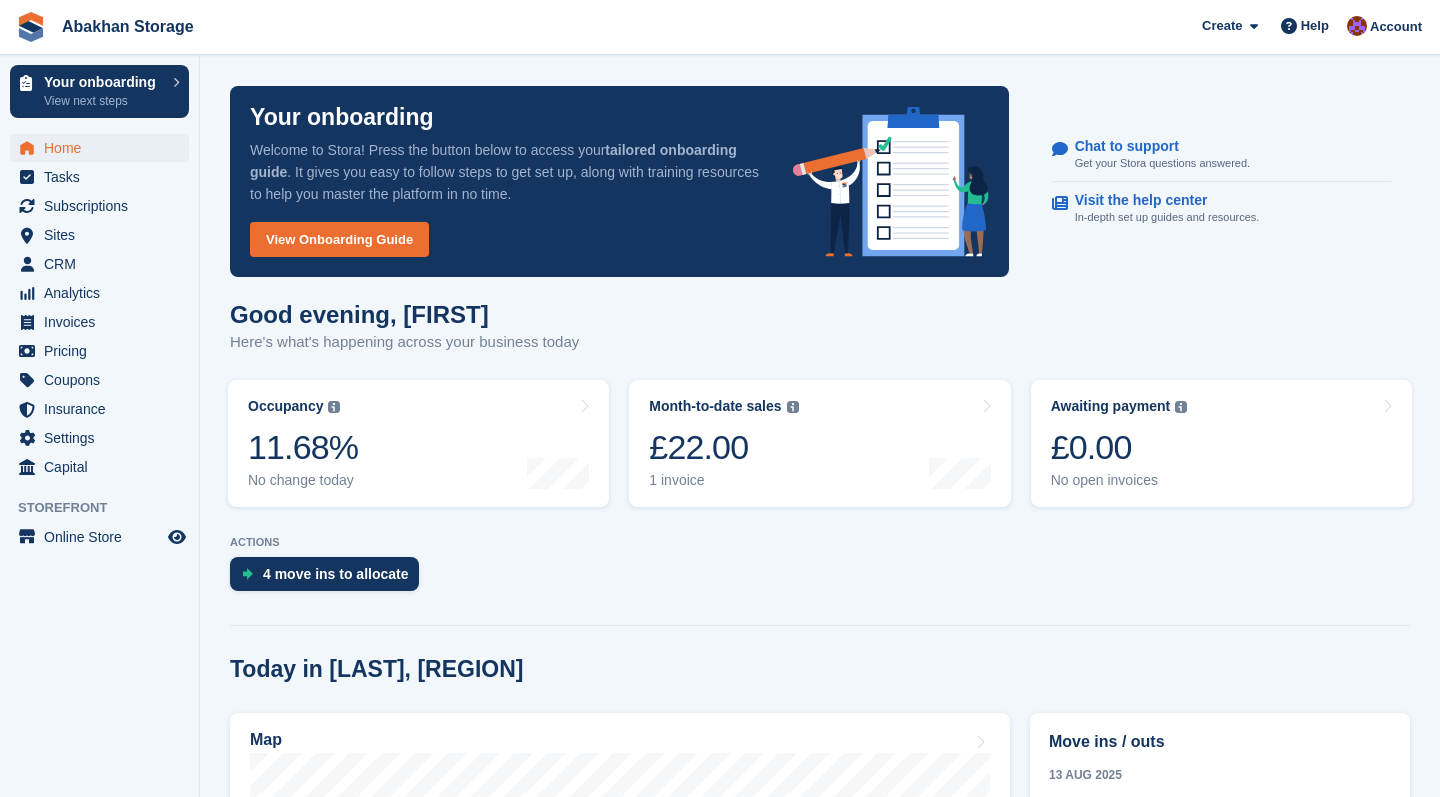 scroll, scrollTop: 0, scrollLeft: 0, axis: both 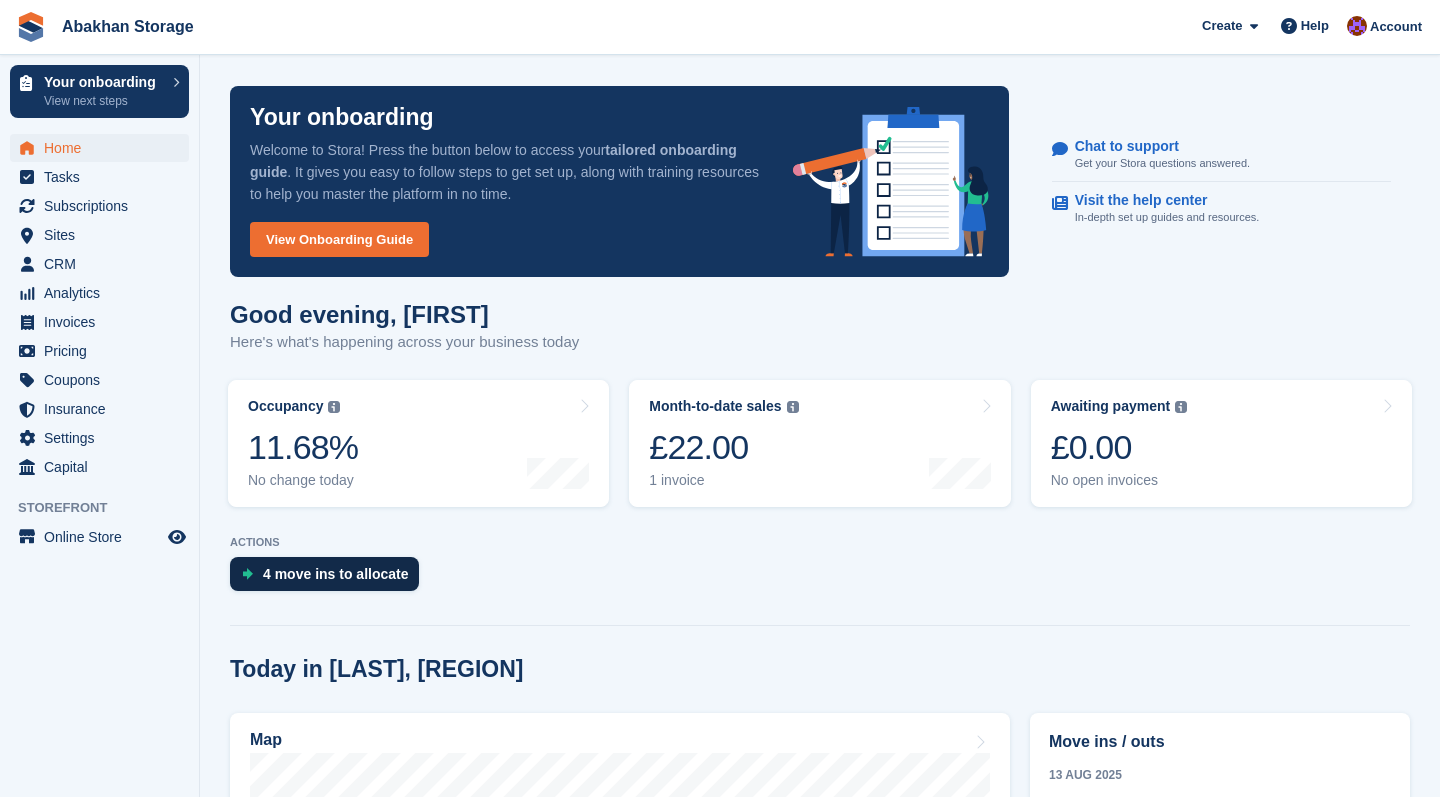 click on "4
move ins to allocate" at bounding box center [336, 574] 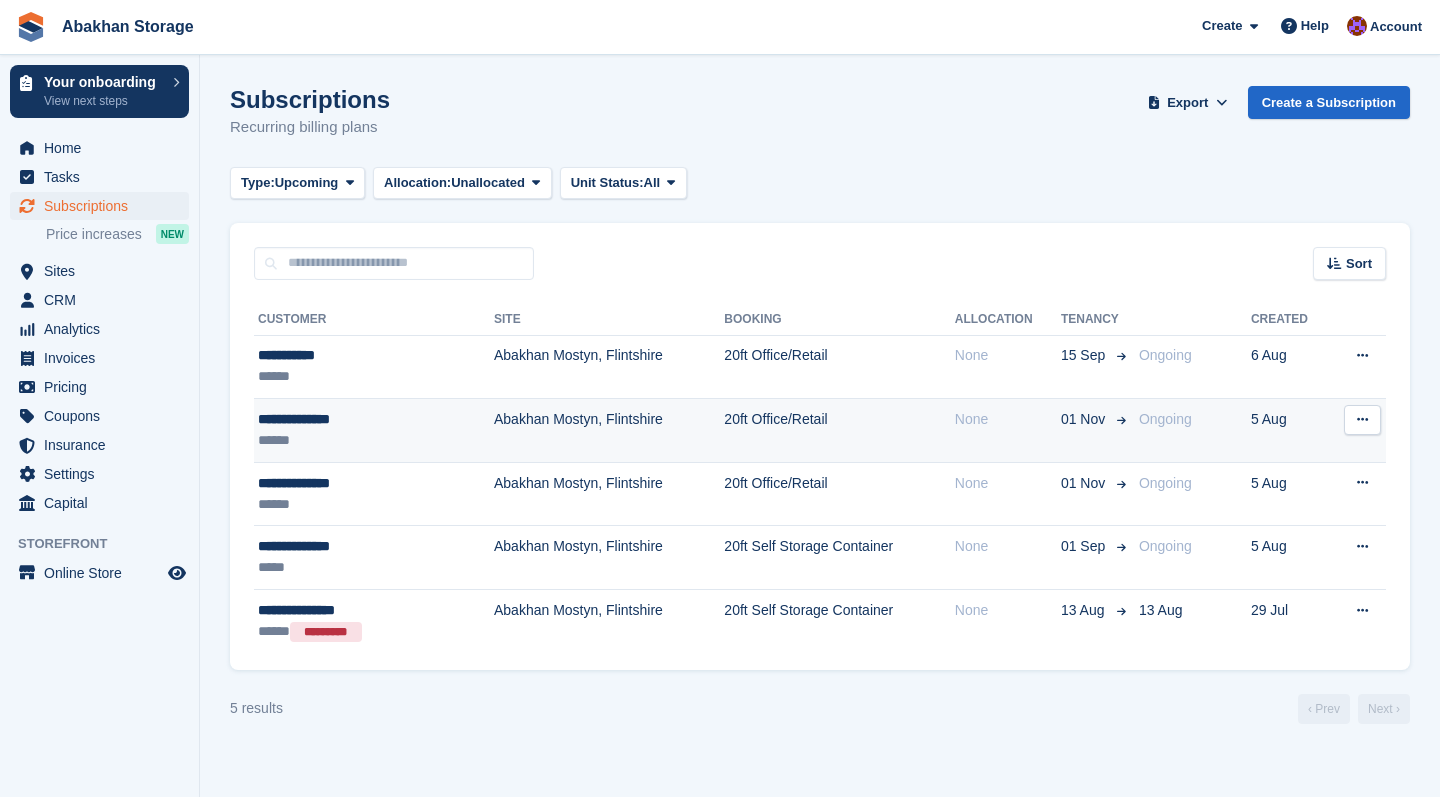 scroll, scrollTop: 0, scrollLeft: 0, axis: both 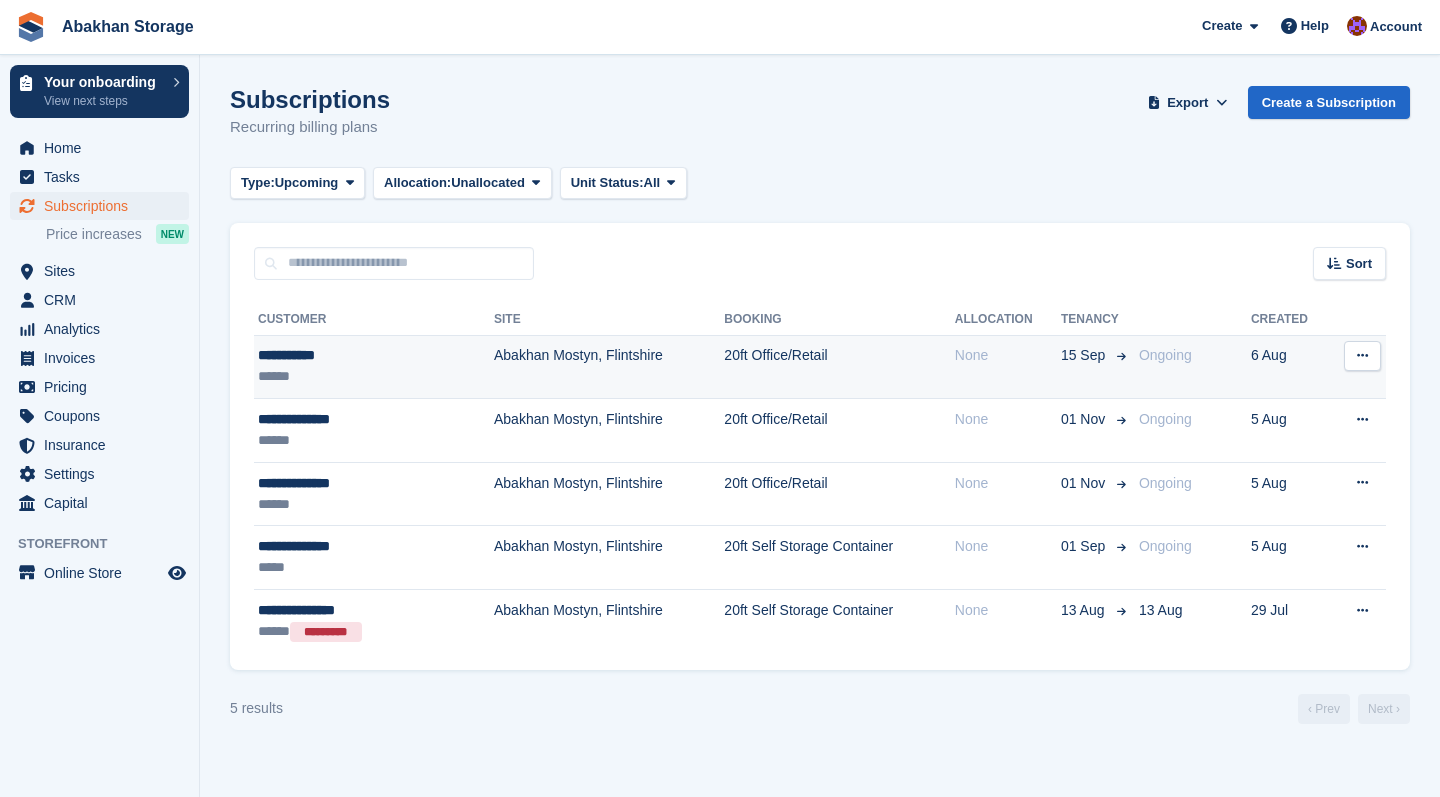 click on "Abakhan Mostyn, Flintshire" at bounding box center [609, 367] 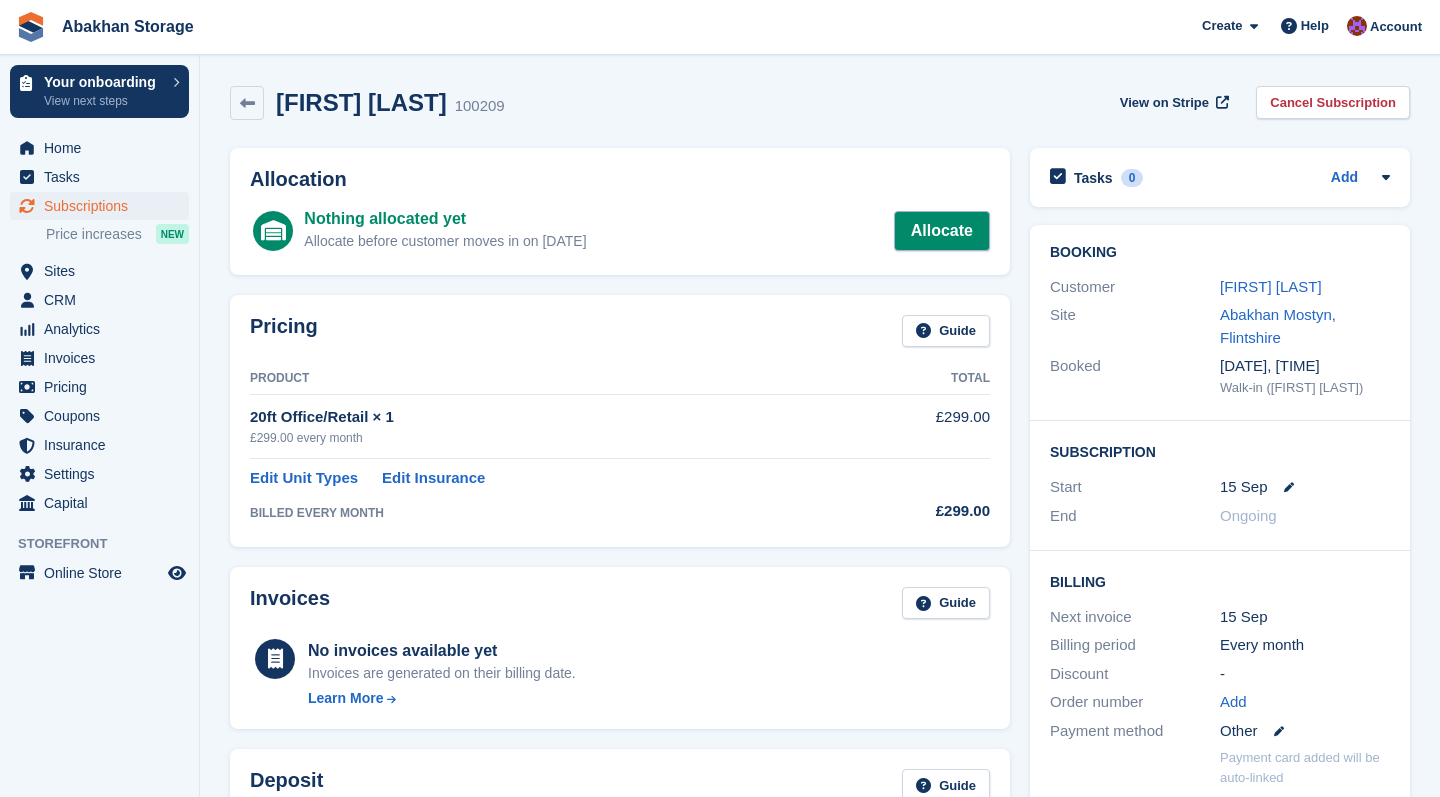 scroll, scrollTop: 0, scrollLeft: 0, axis: both 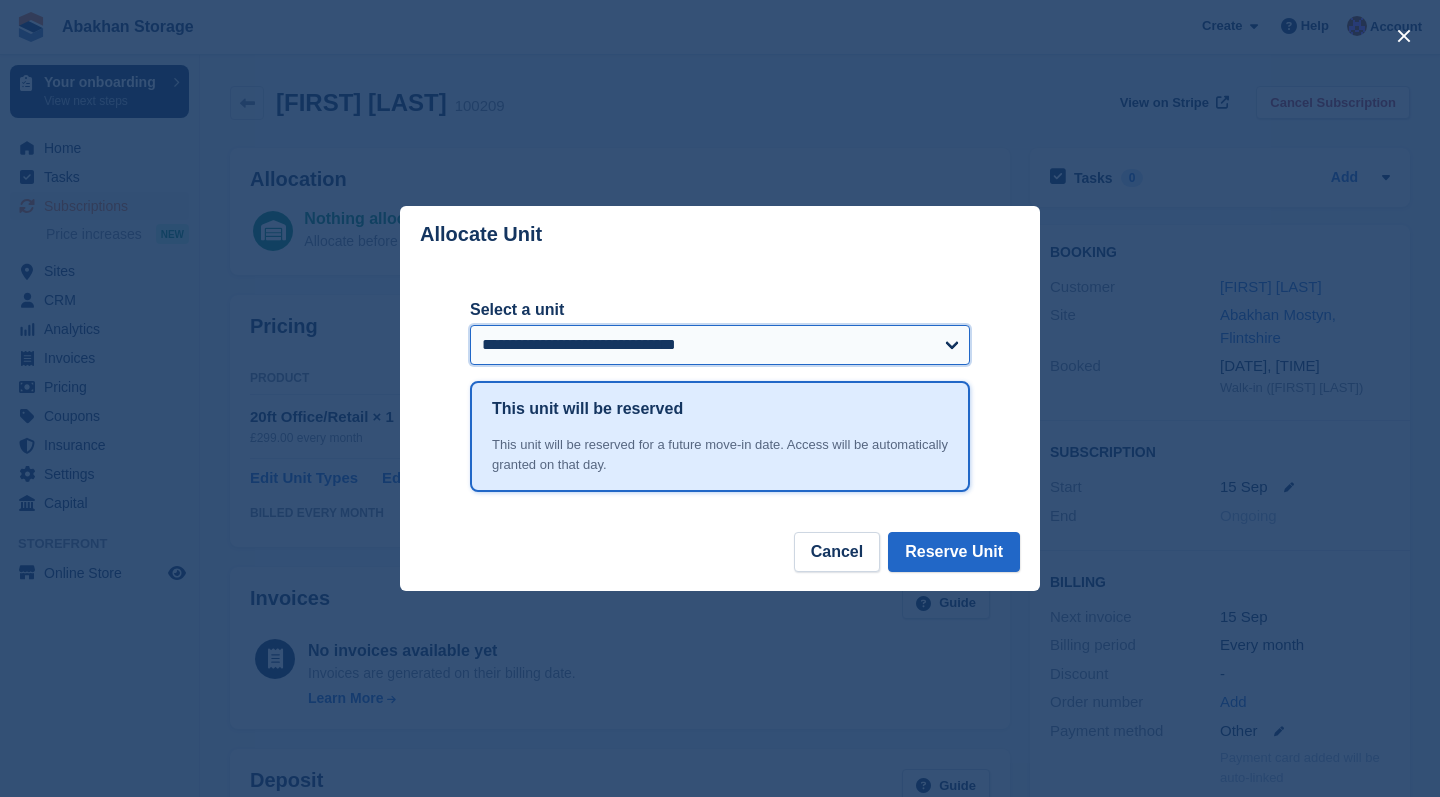 select on "******" 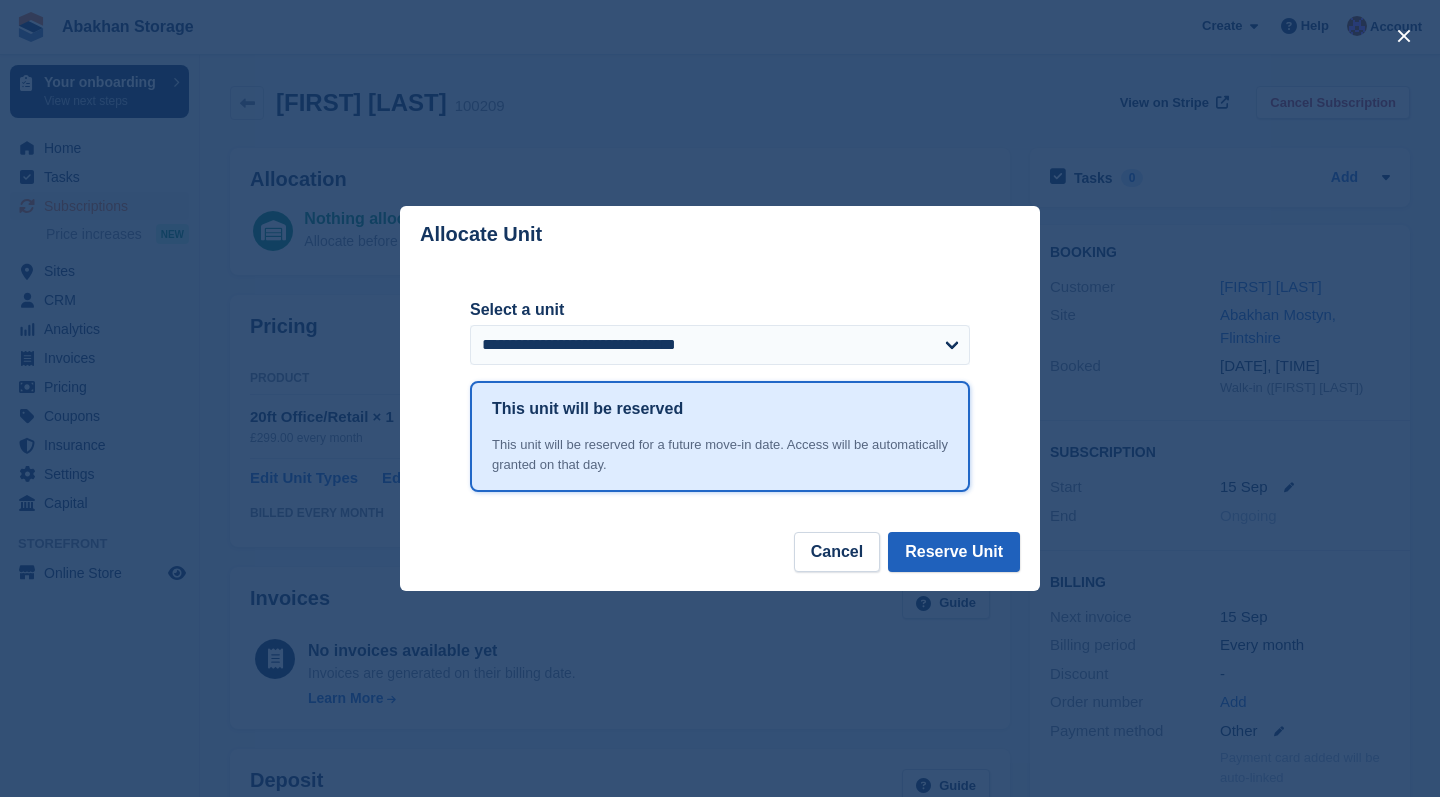 click on "Reserve Unit" at bounding box center (954, 552) 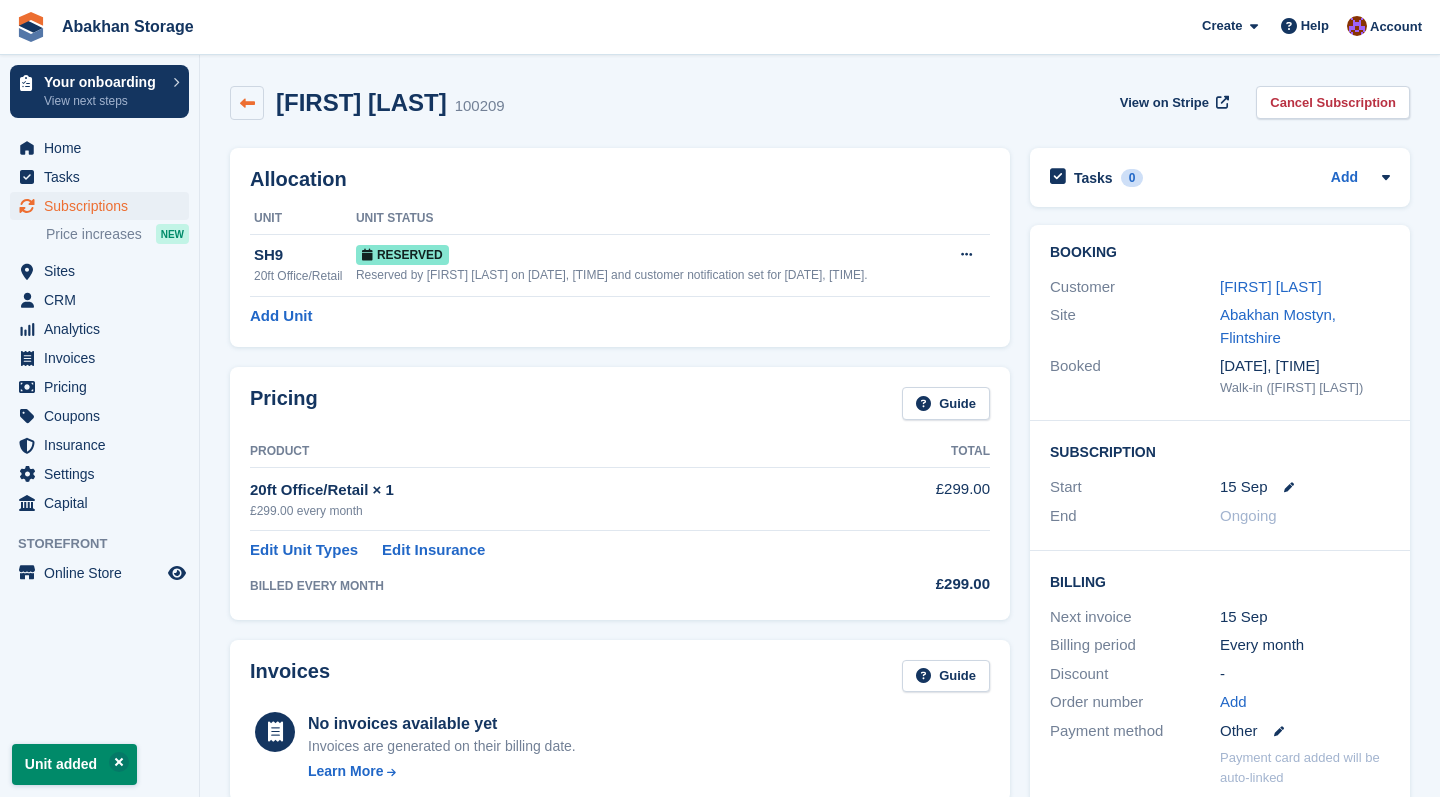 click at bounding box center (247, 103) 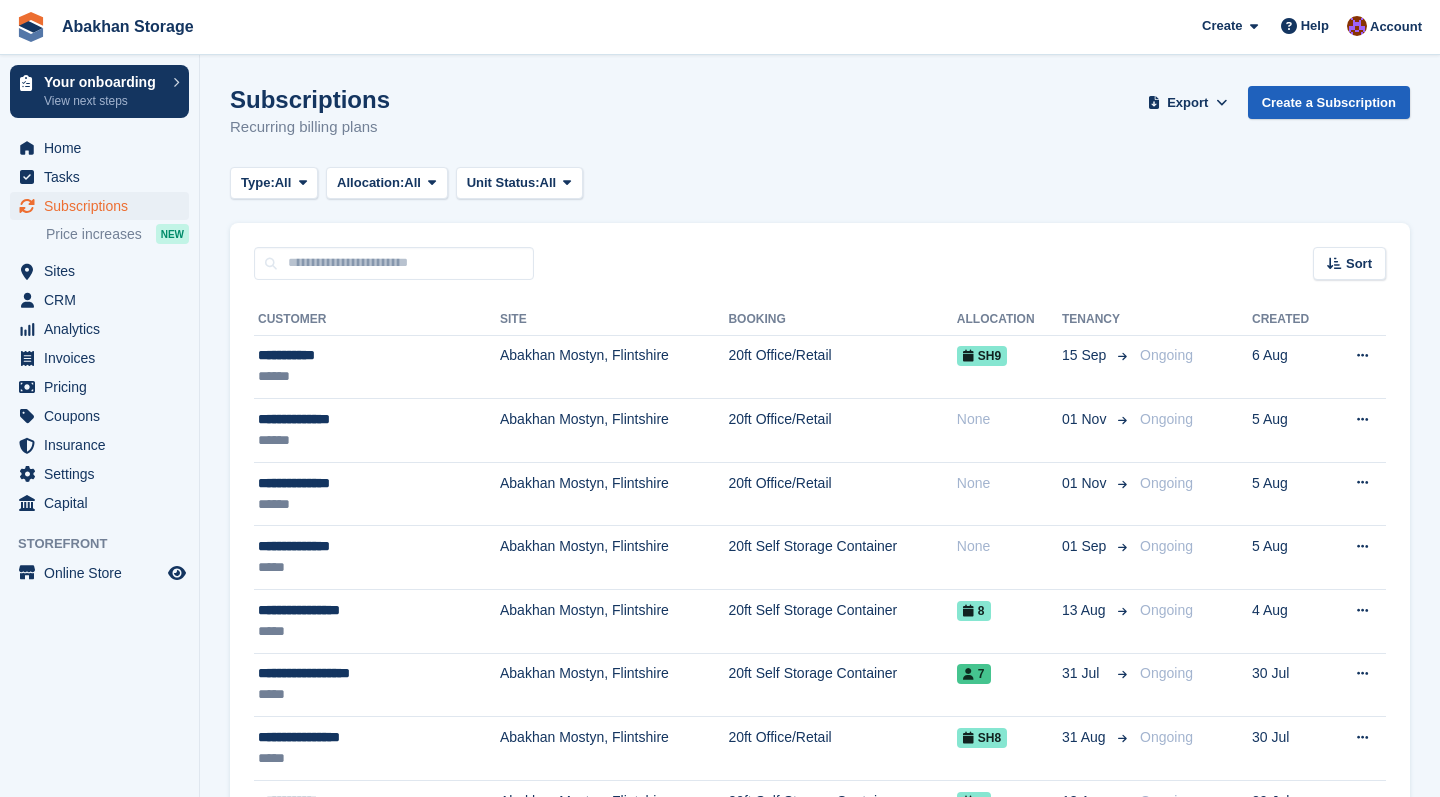 click on "Create a Subscription" at bounding box center [1329, 102] 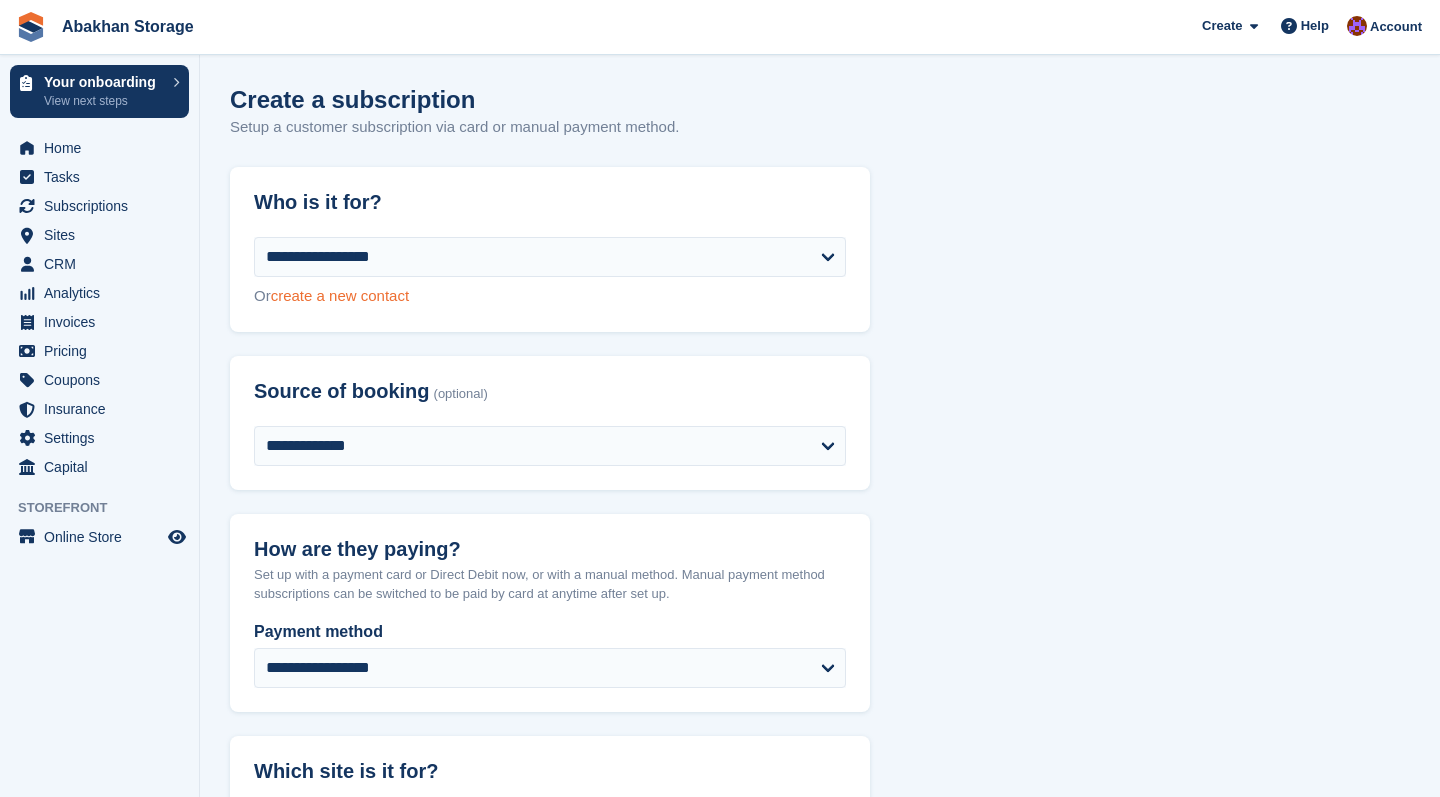 click on "create a new contact" at bounding box center (340, 295) 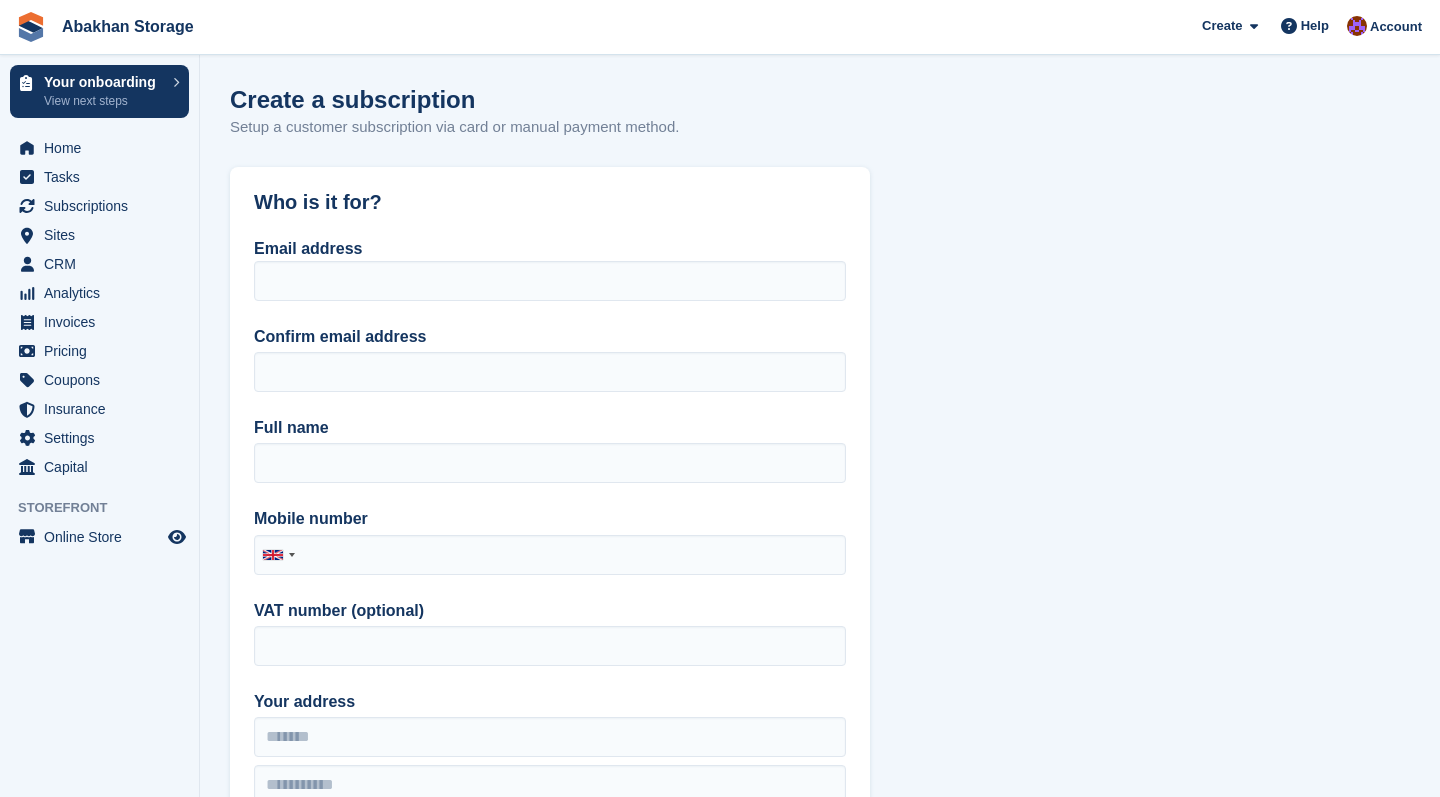 select on "**********" 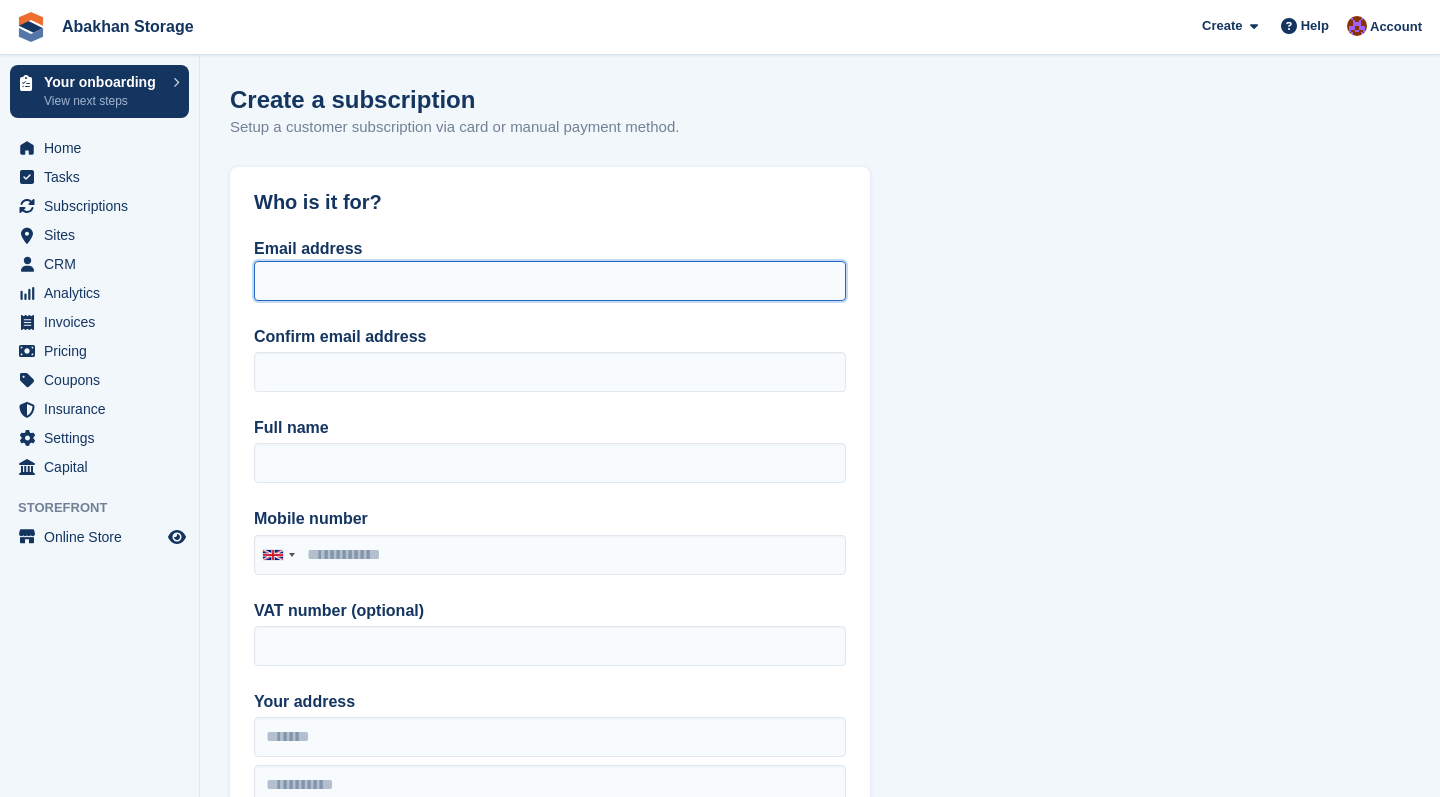 paste on "**********" 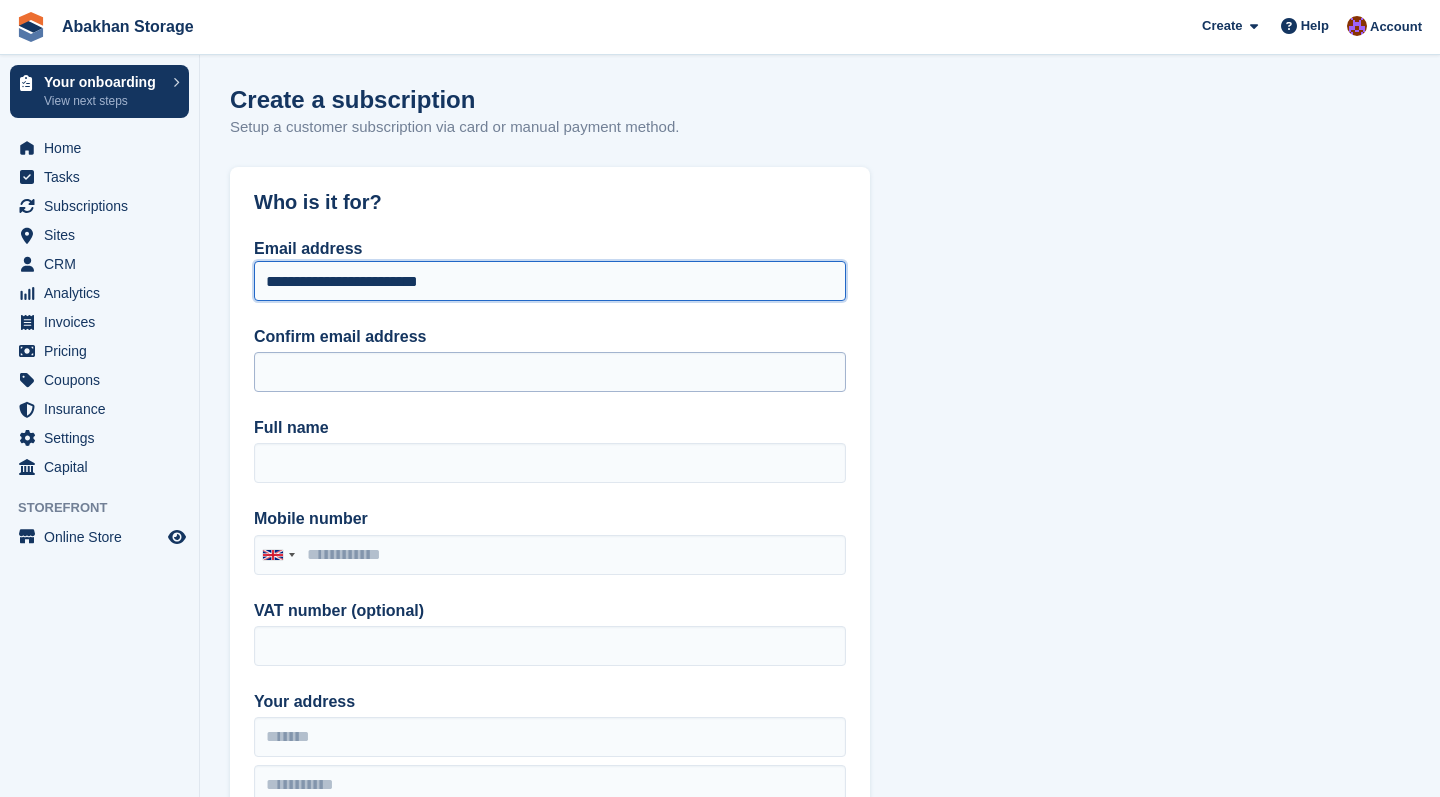 type on "**********" 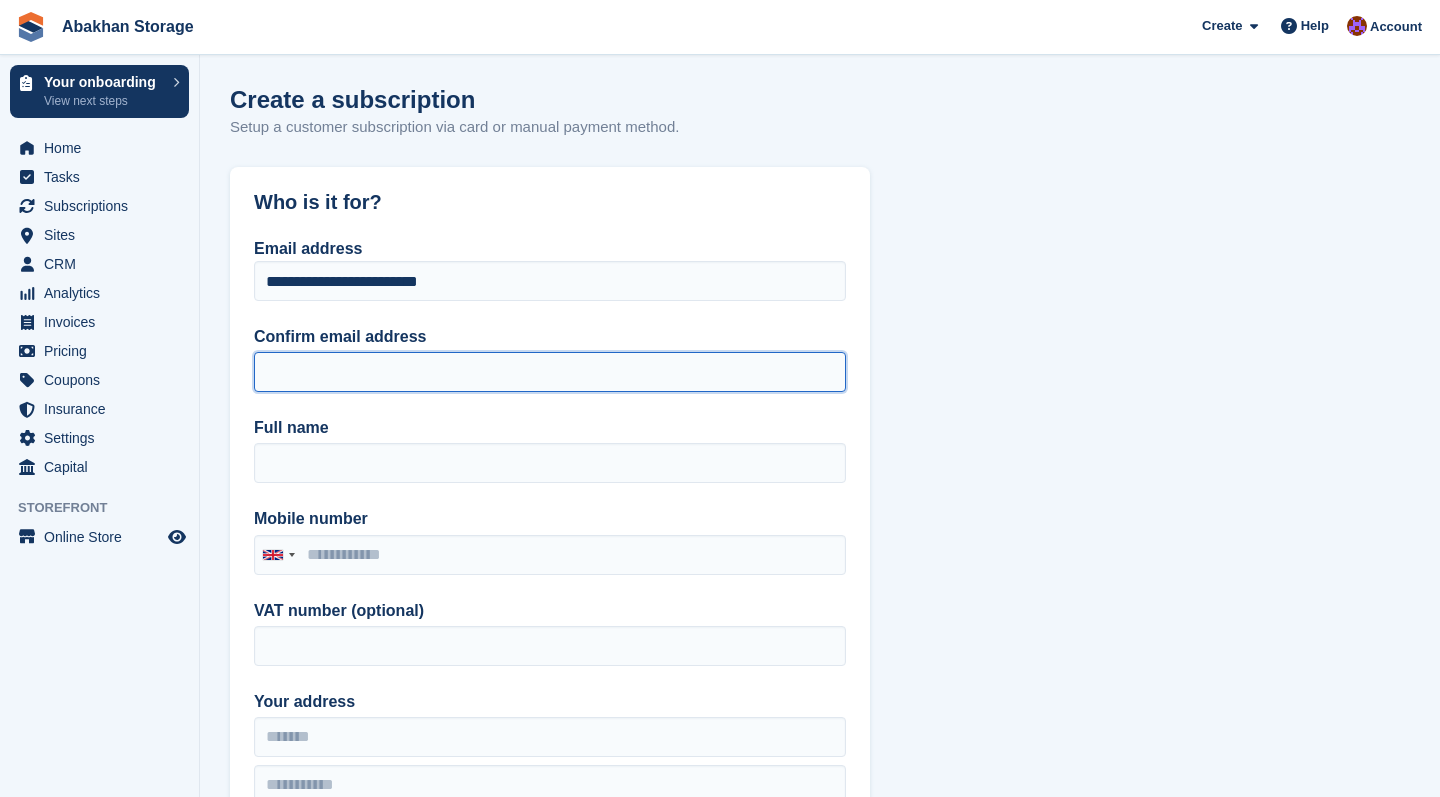 paste on "**********" 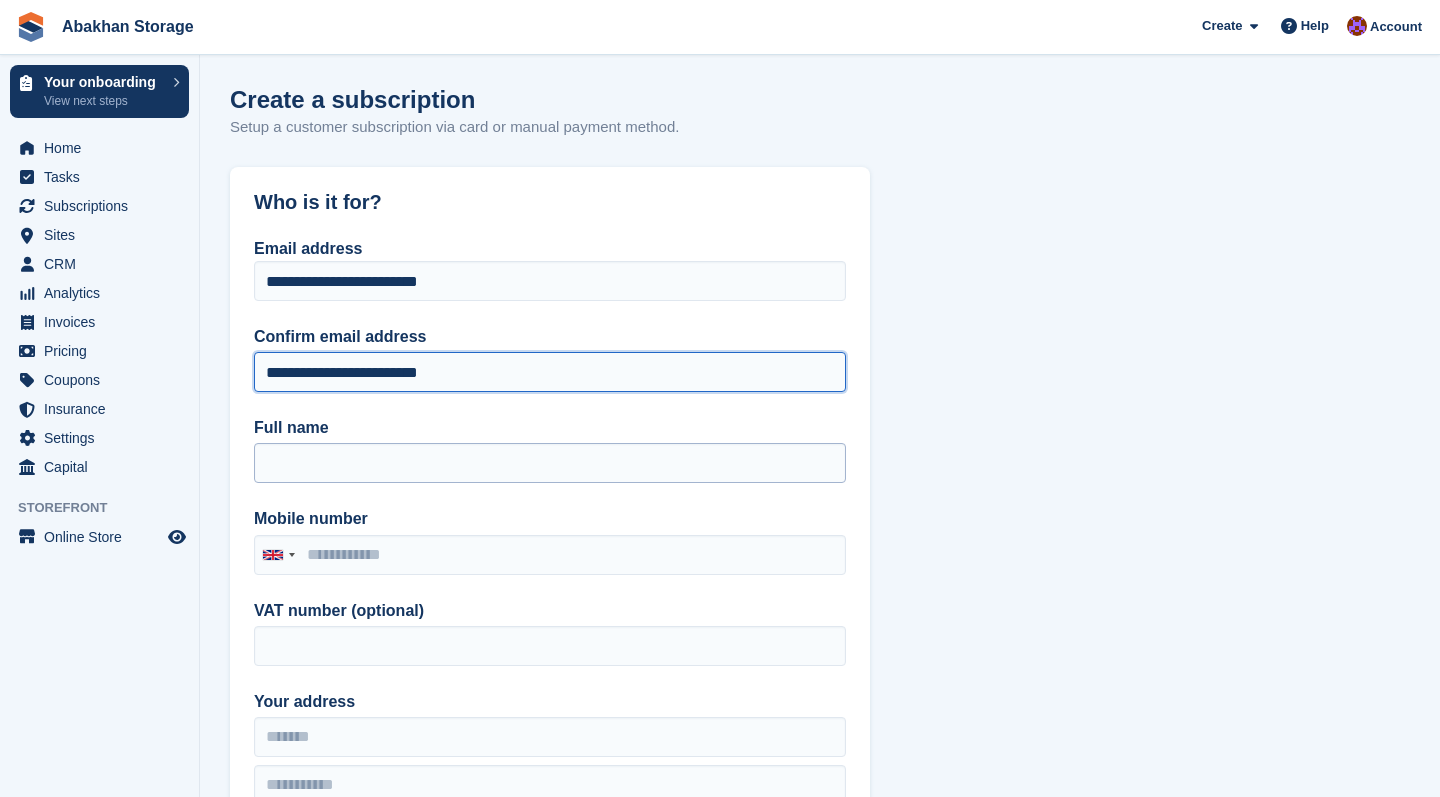 type on "**********" 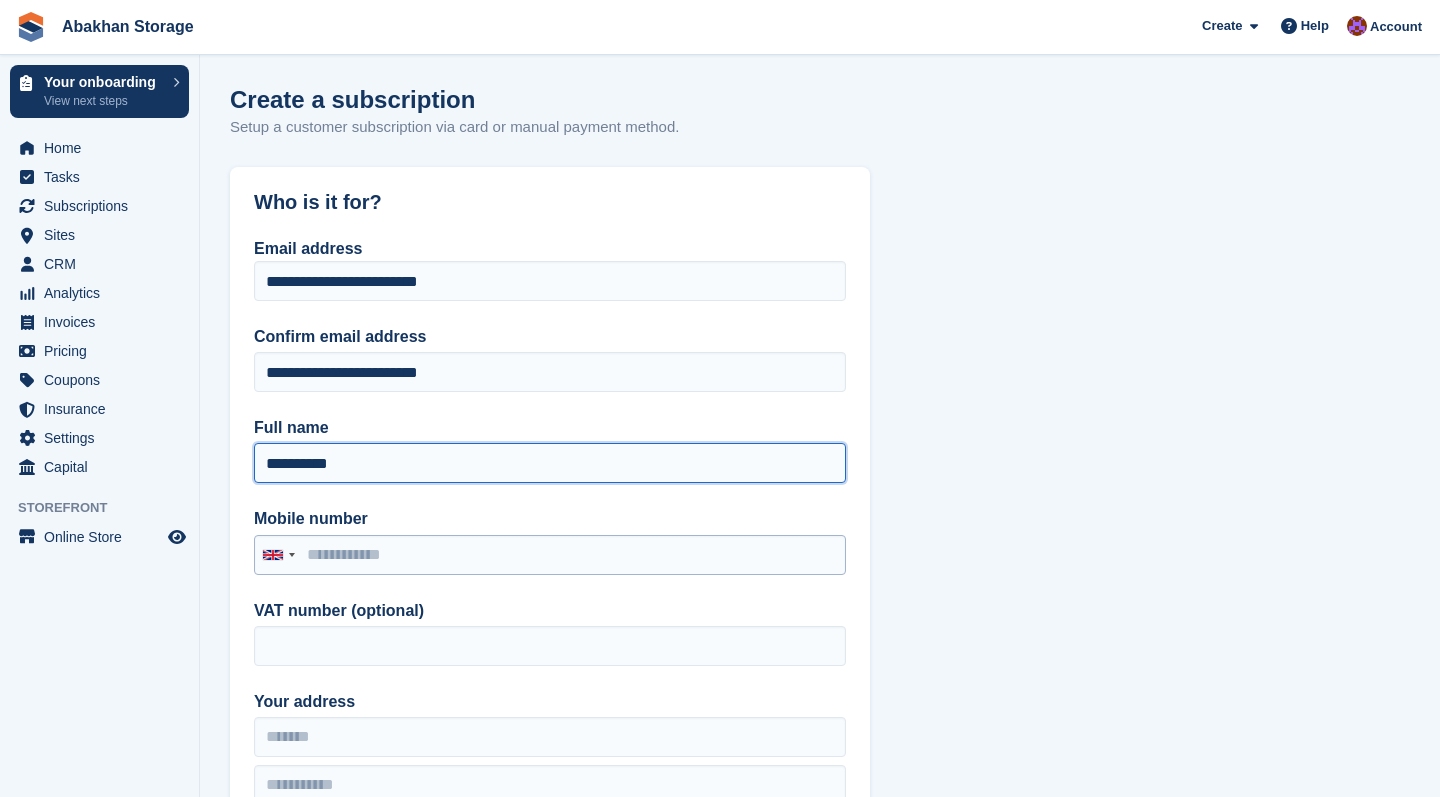 type on "**********" 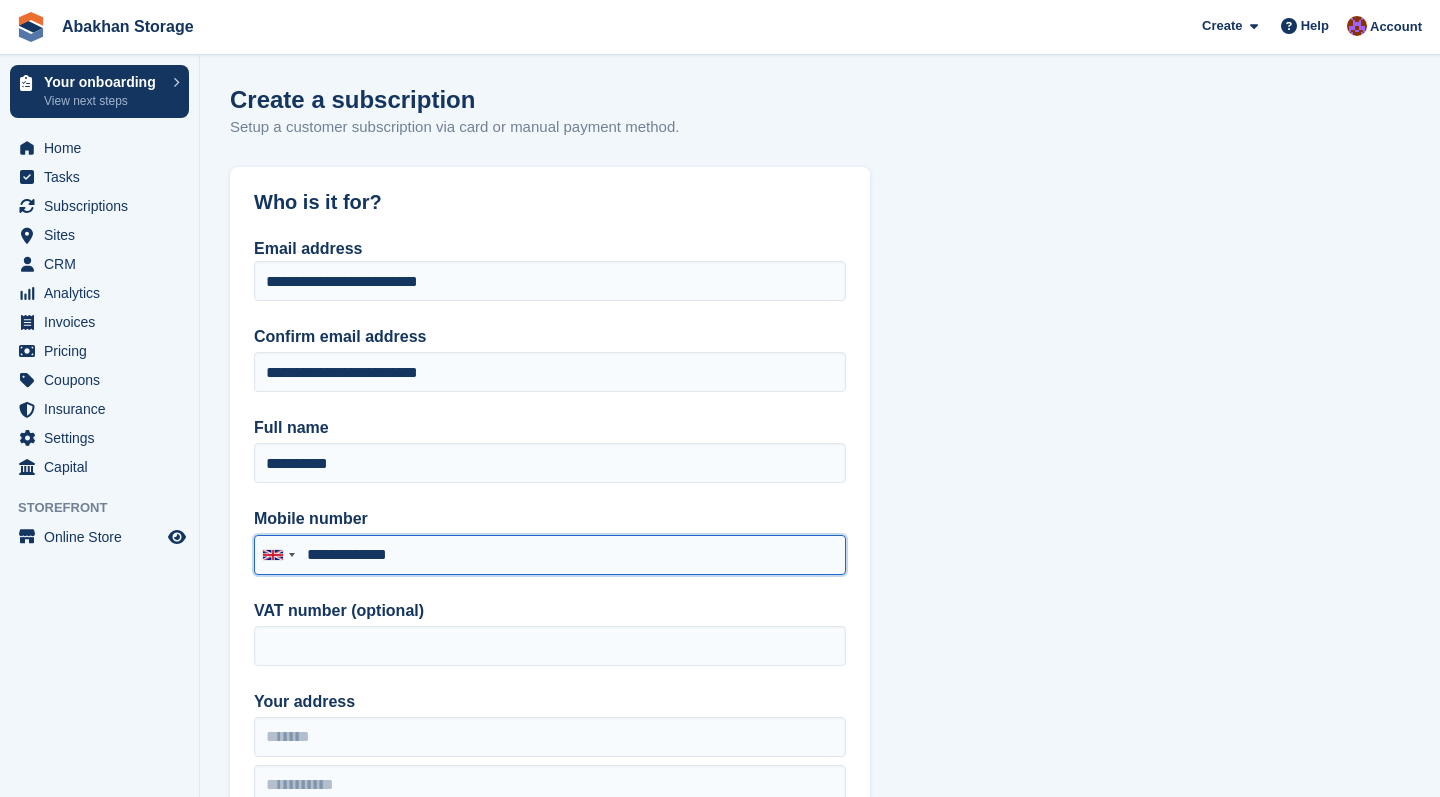 click on "**********" at bounding box center (550, 555) 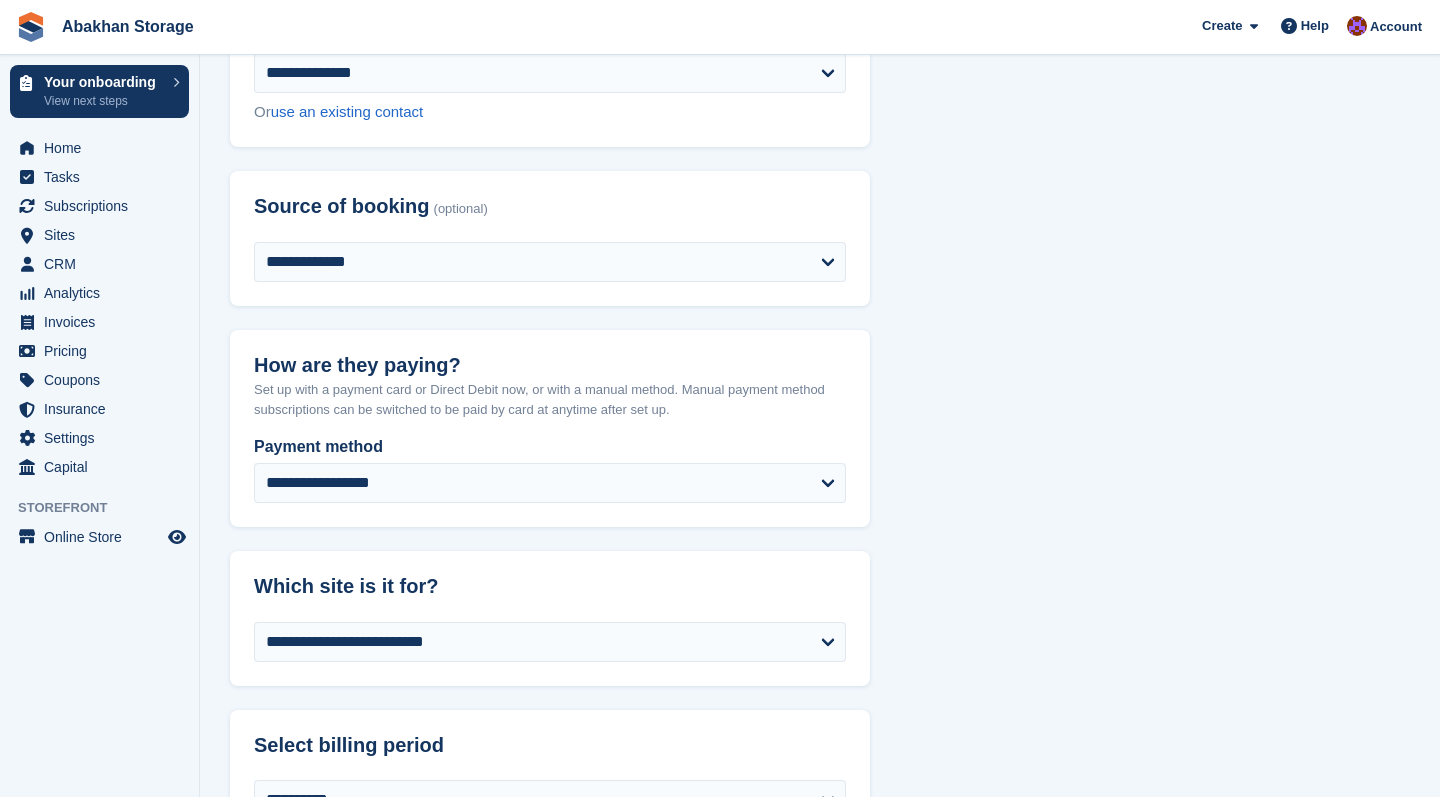 scroll, scrollTop: 818, scrollLeft: 0, axis: vertical 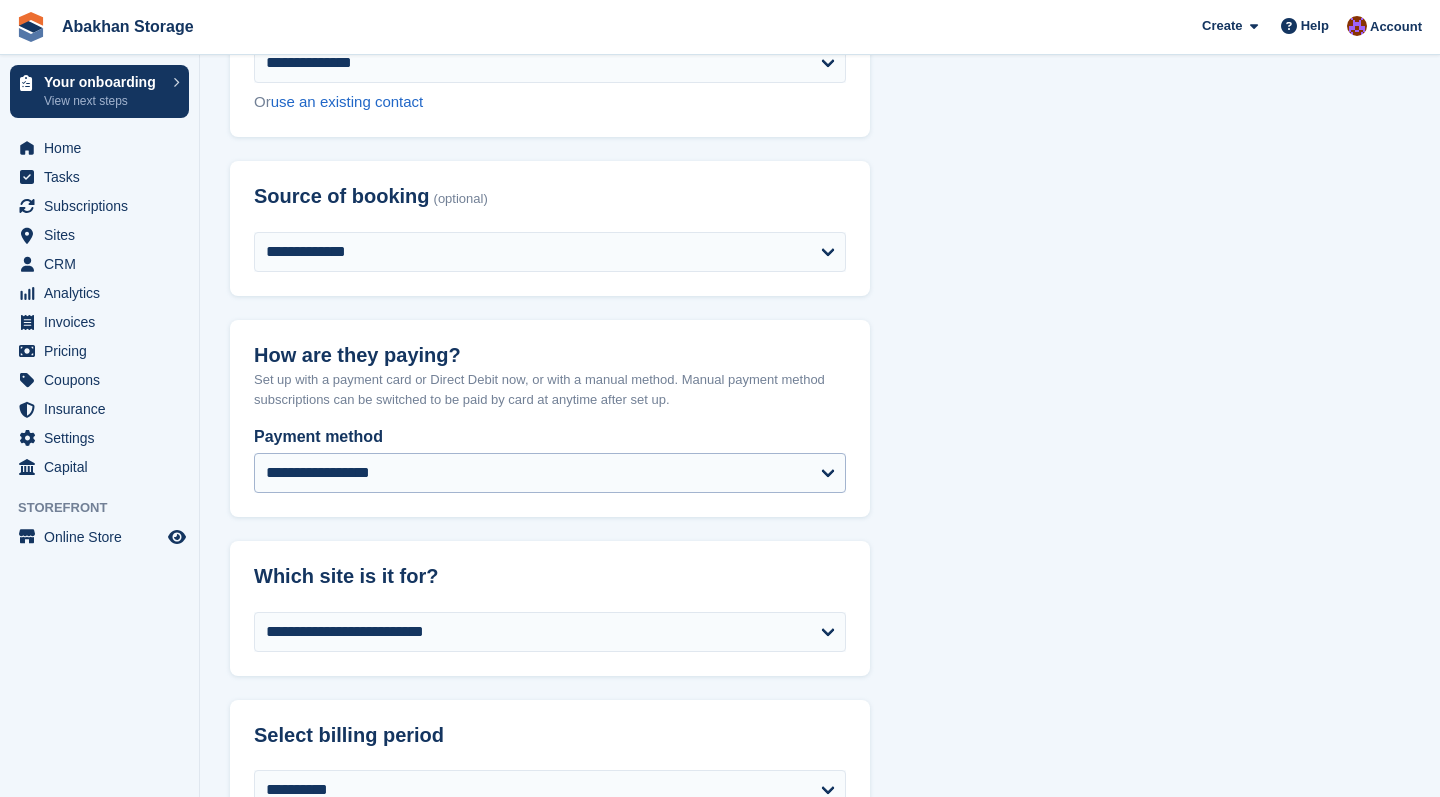 type on "**********" 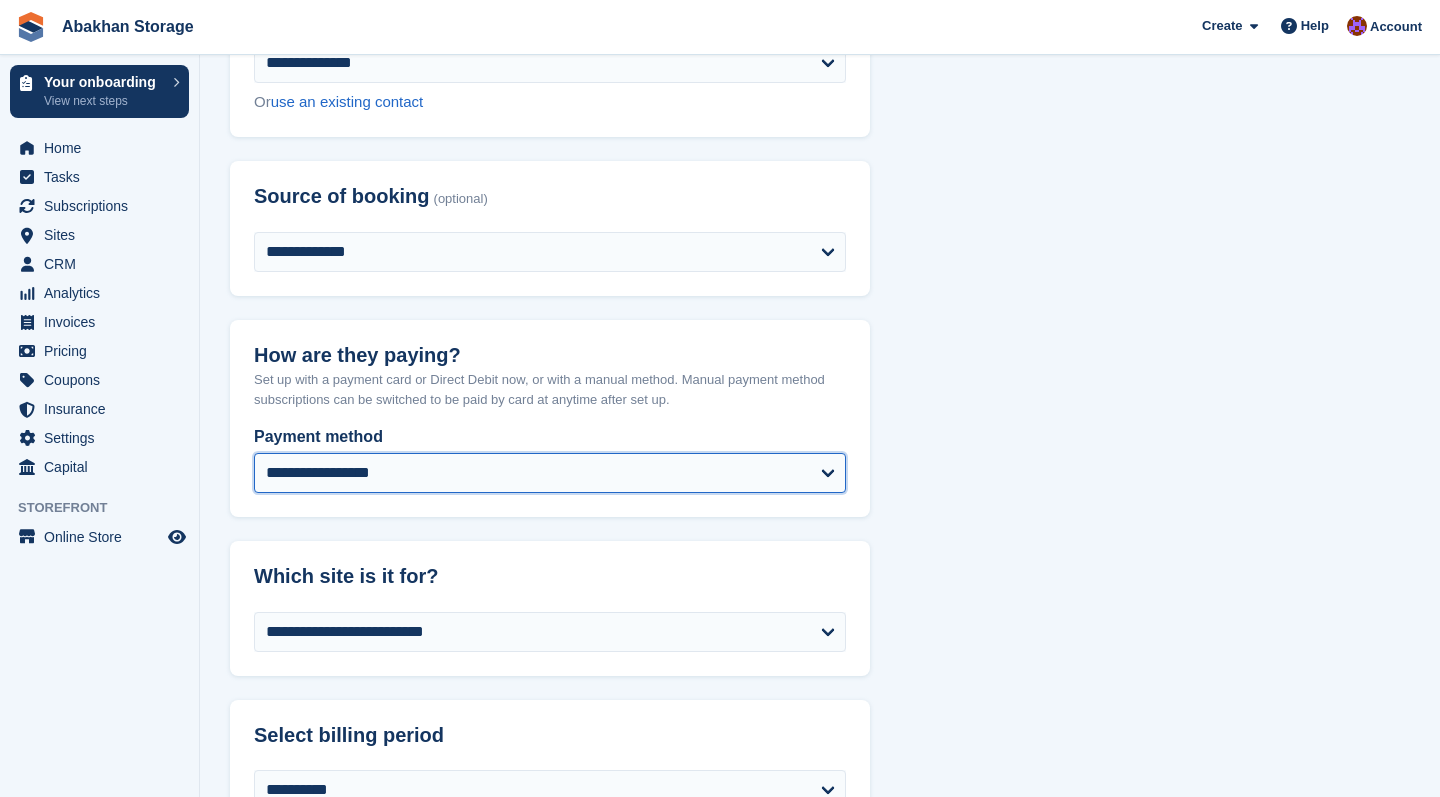 select on "*****" 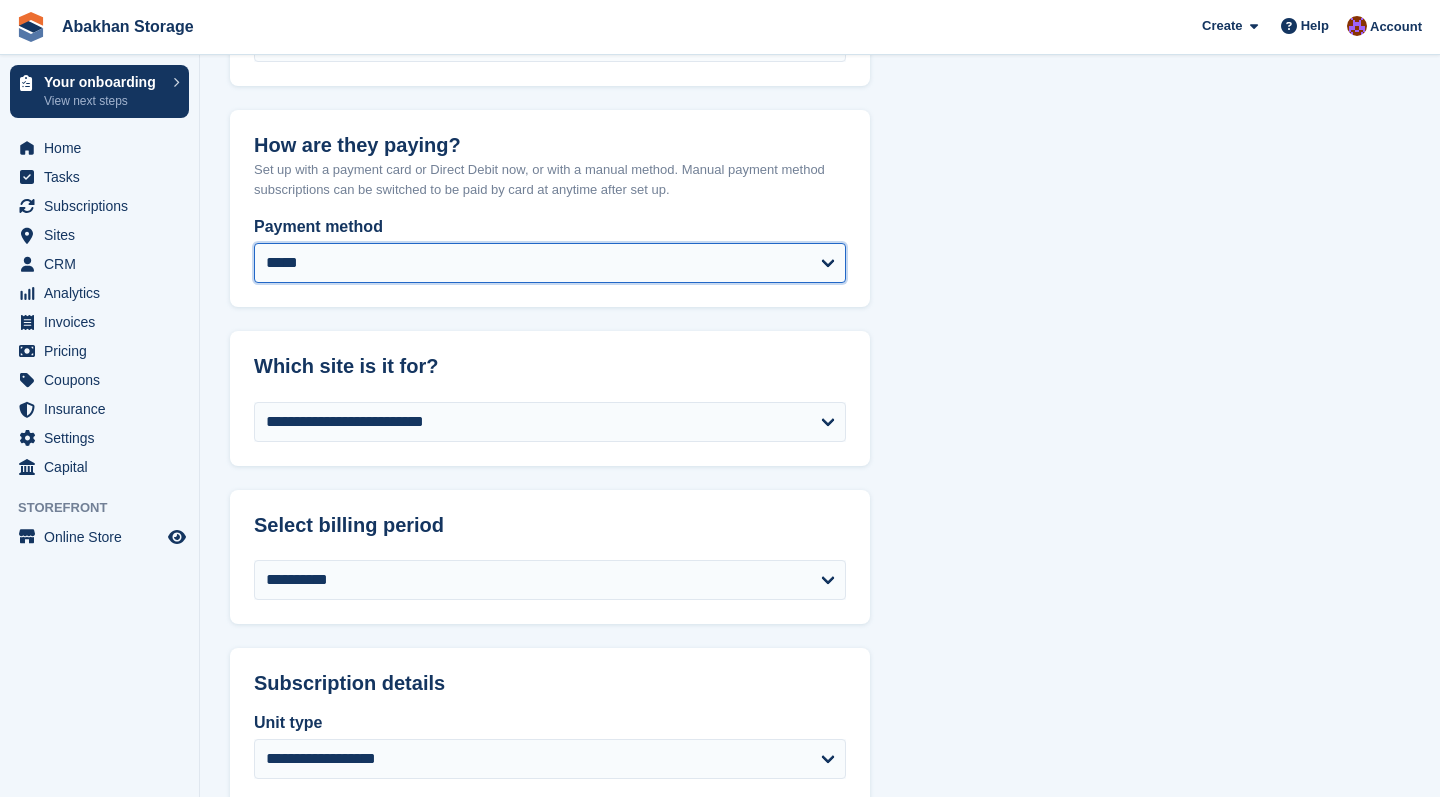 select on "****" 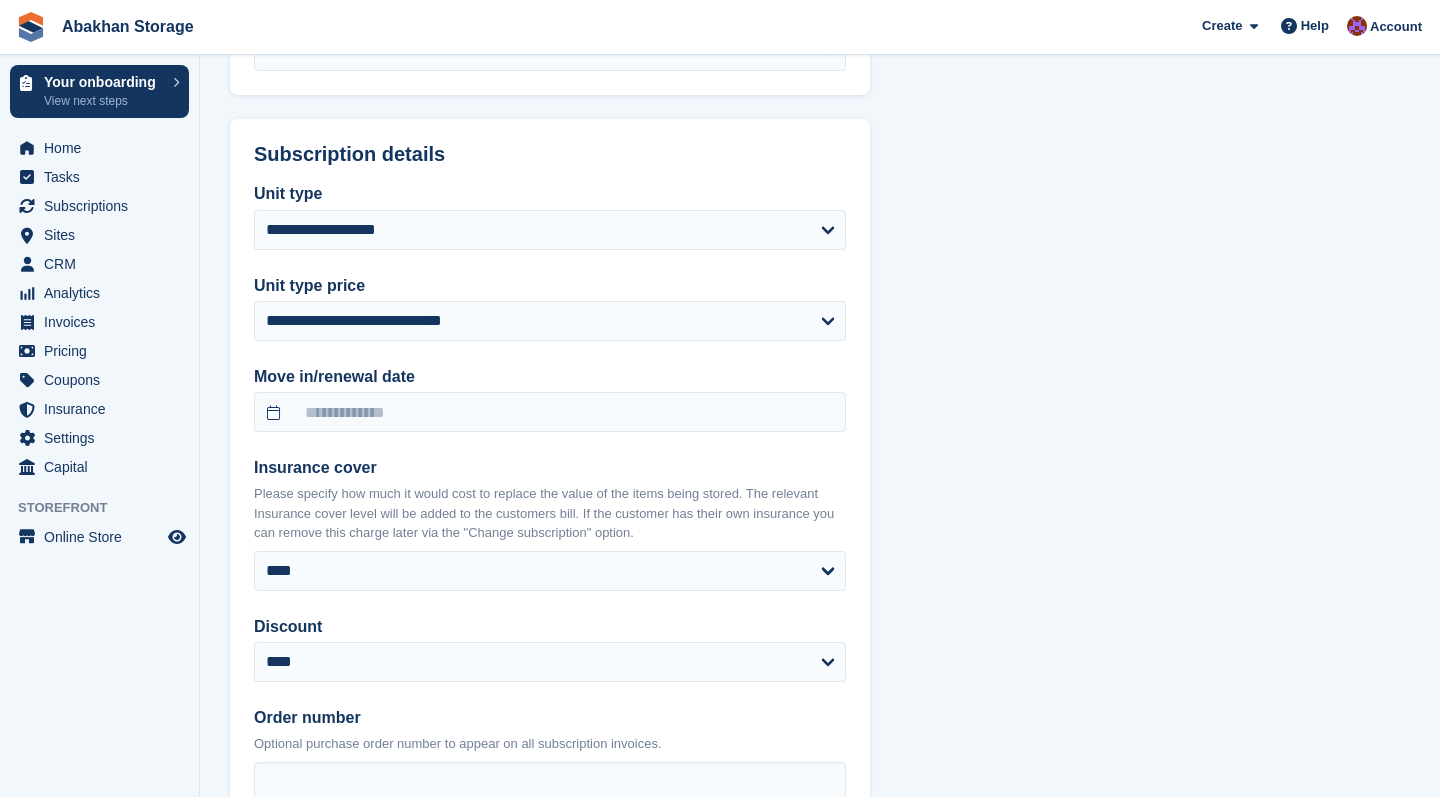 scroll, scrollTop: 1904, scrollLeft: 0, axis: vertical 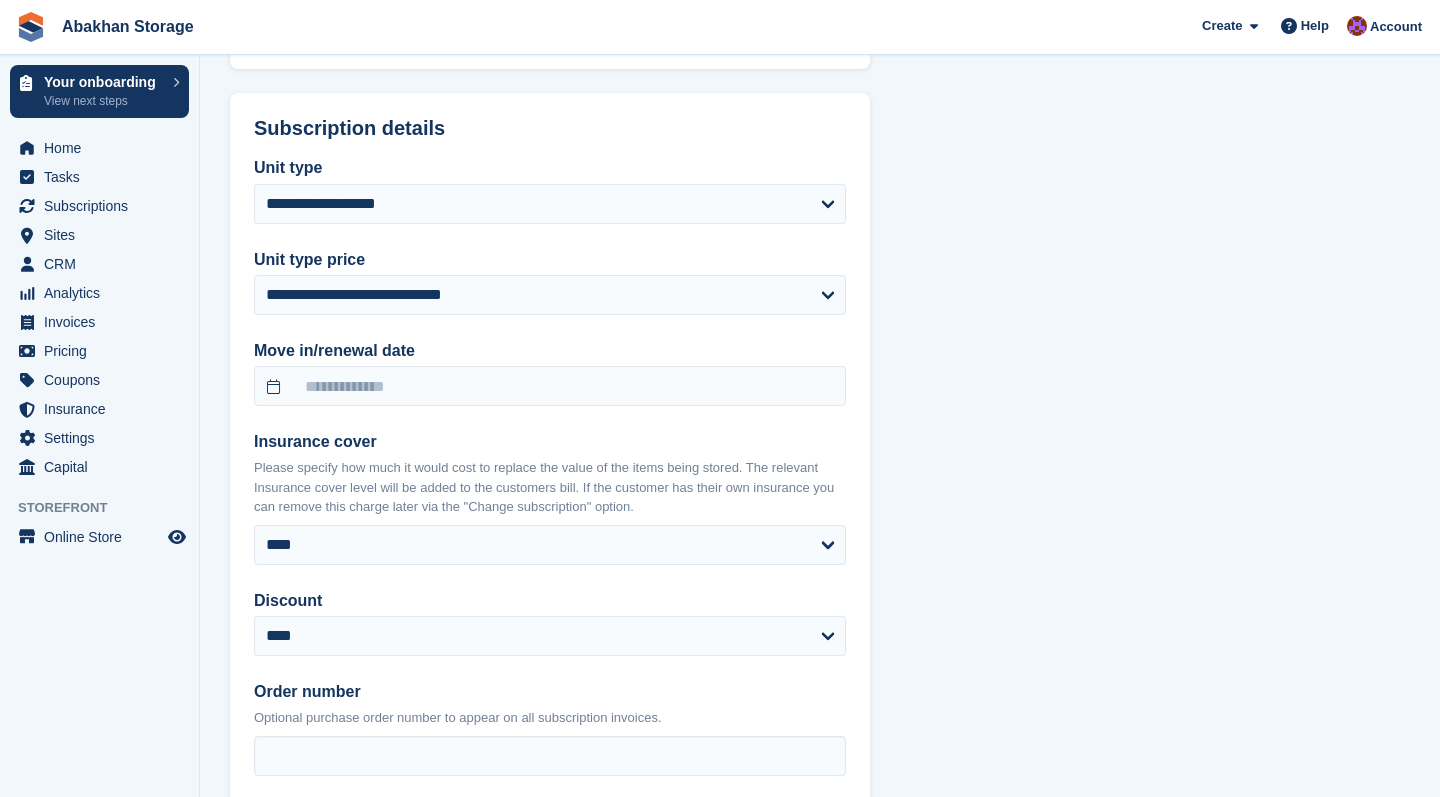 click on "**********" at bounding box center (550, 507) 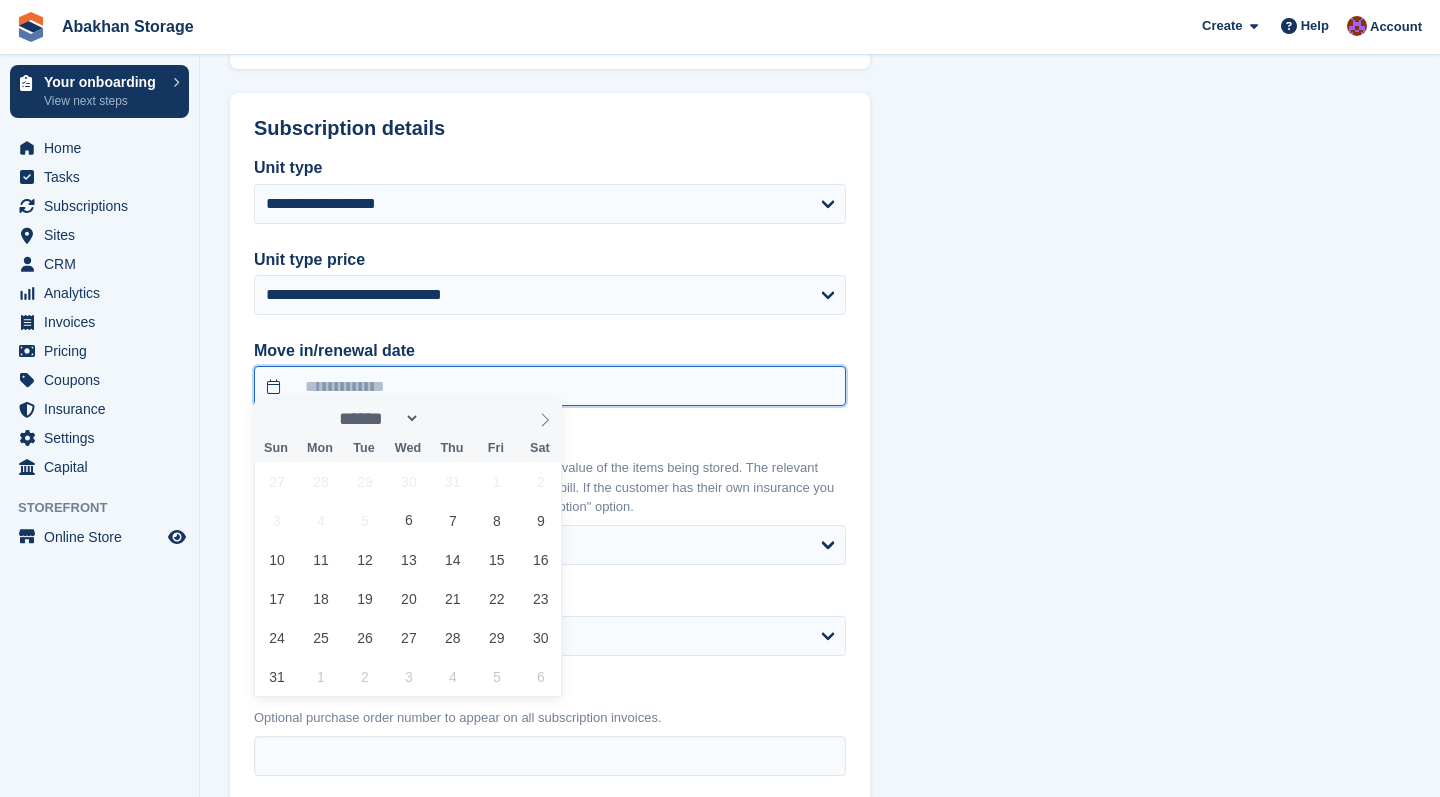 click at bounding box center [550, 386] 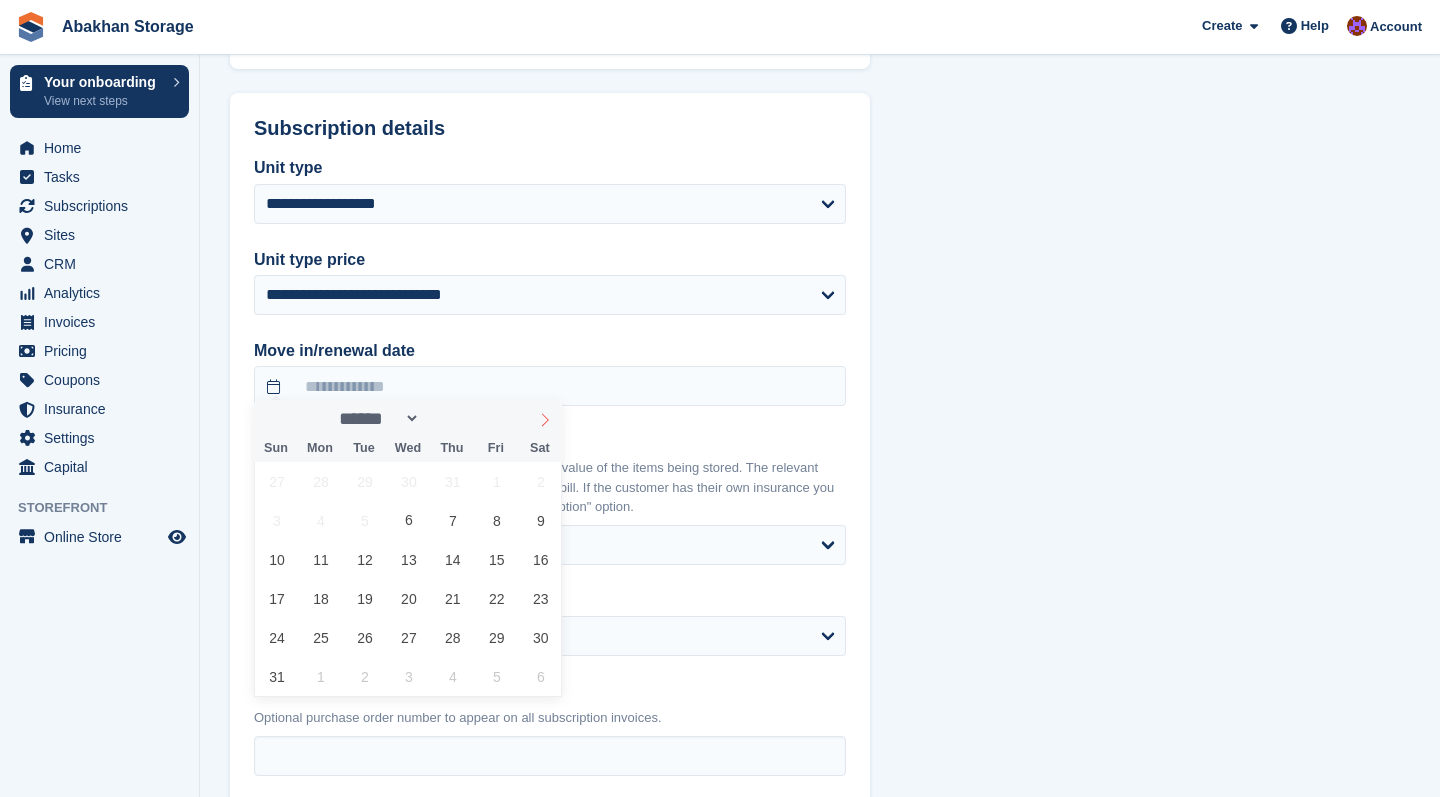 click 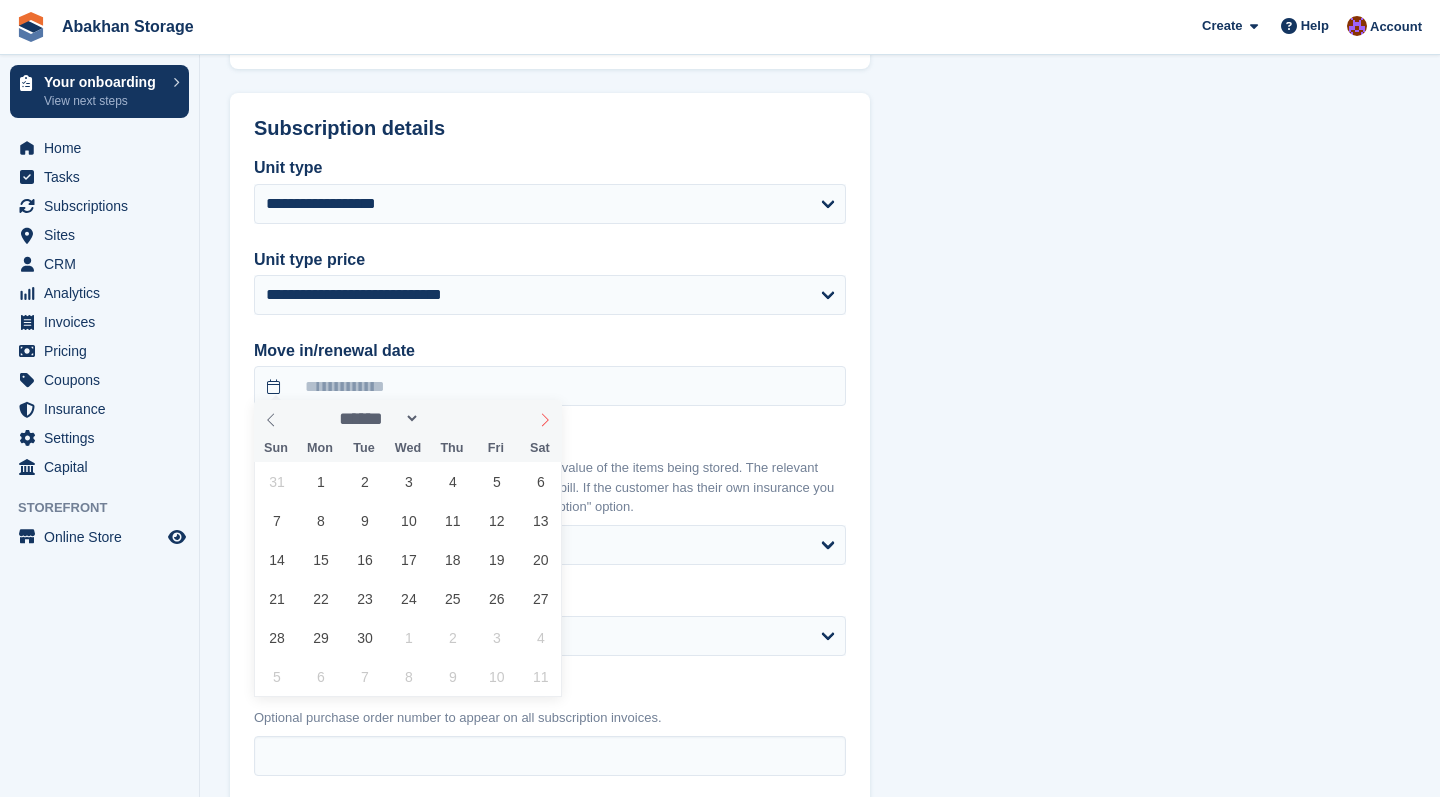 click 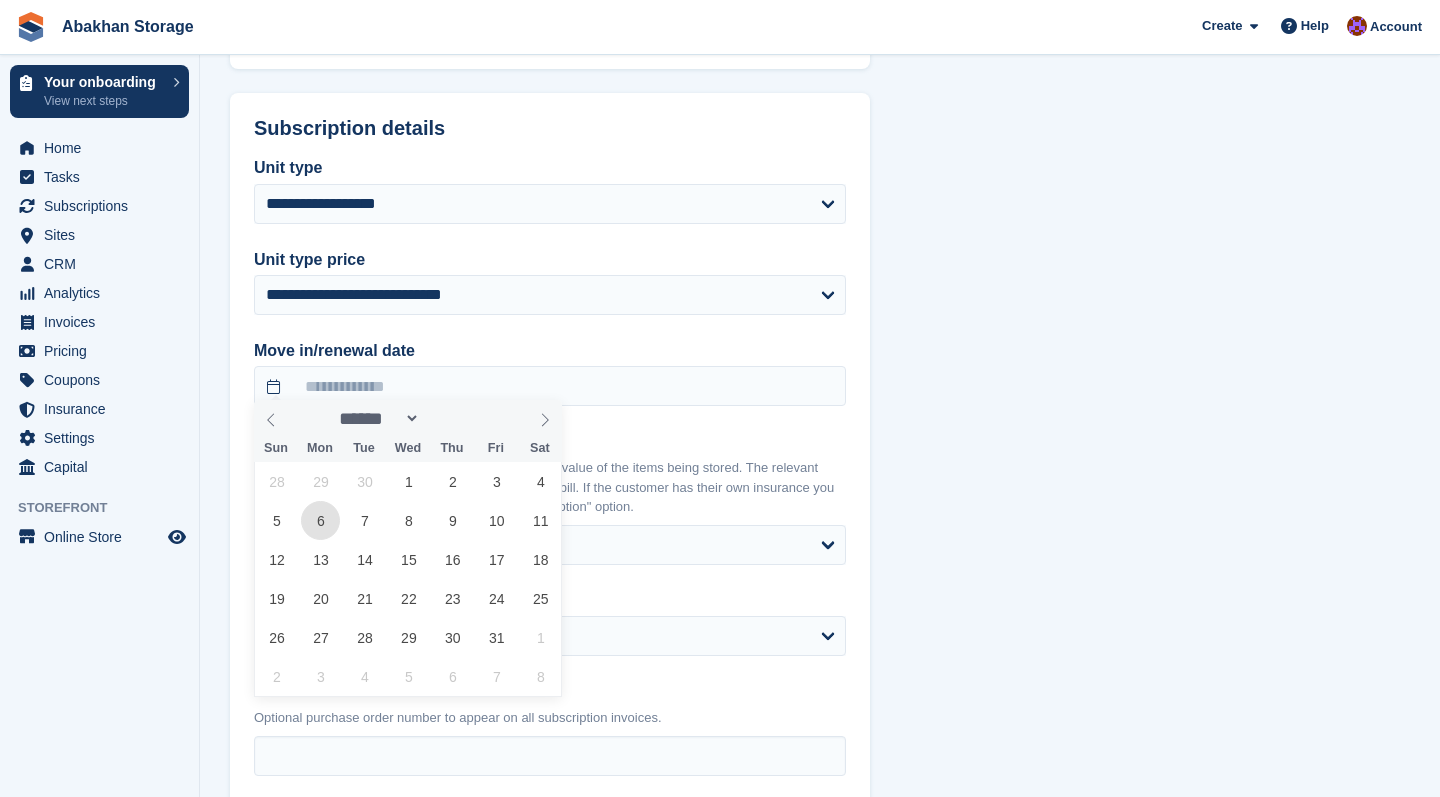 click on "6" at bounding box center (320, 520) 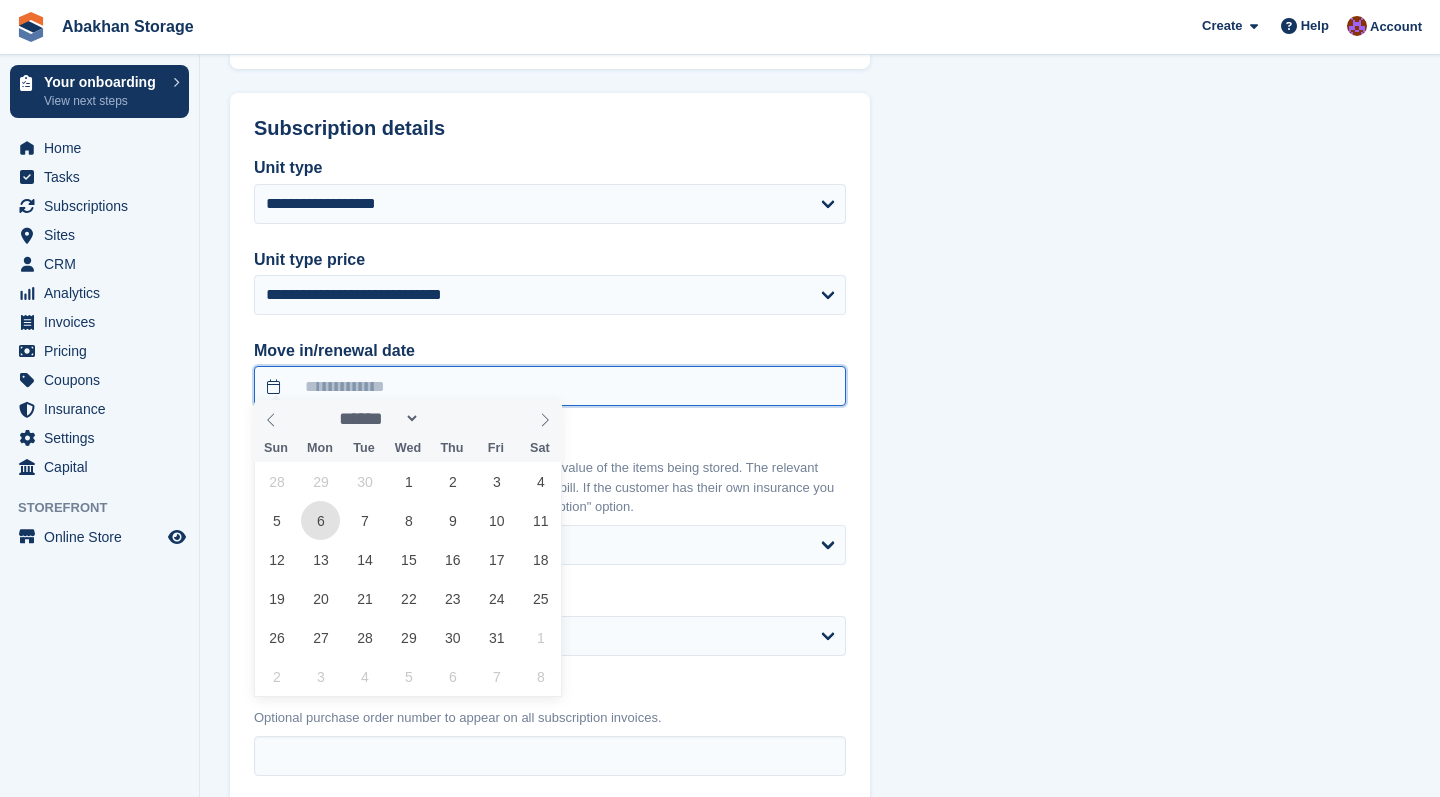 type on "**********" 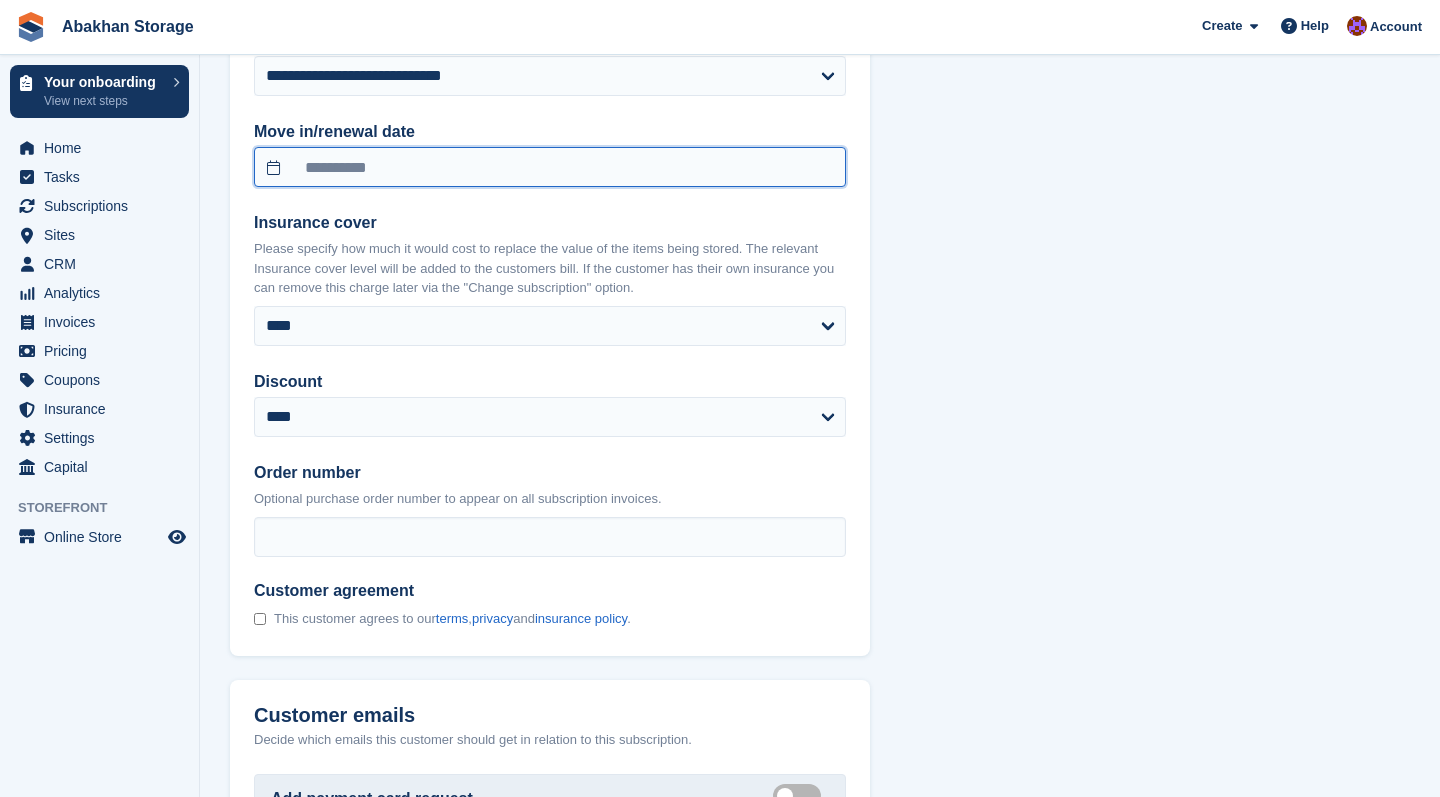 scroll, scrollTop: 2129, scrollLeft: 0, axis: vertical 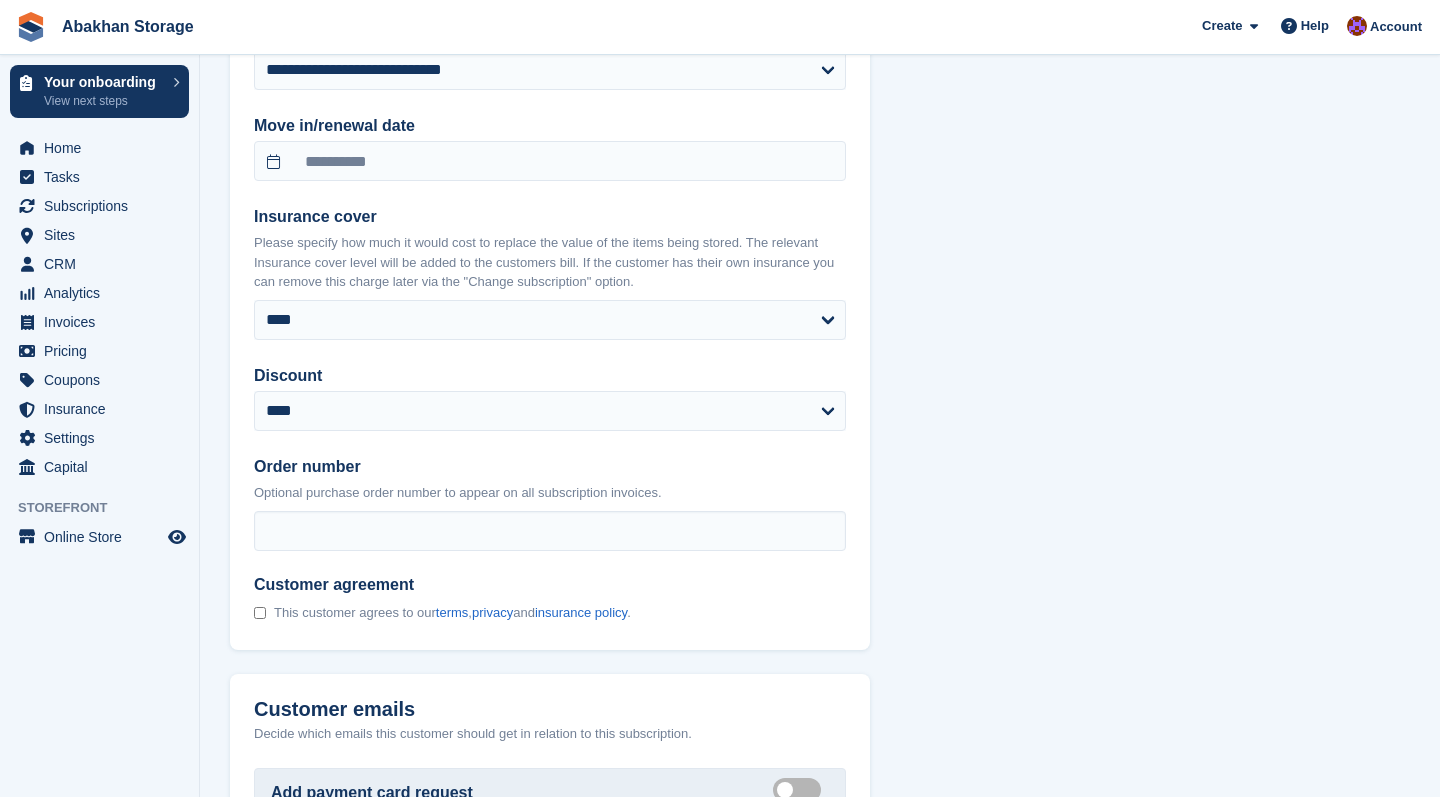 click on "This customer agrees to our  terms ,  privacy  and  insurance policy ." at bounding box center [452, 613] 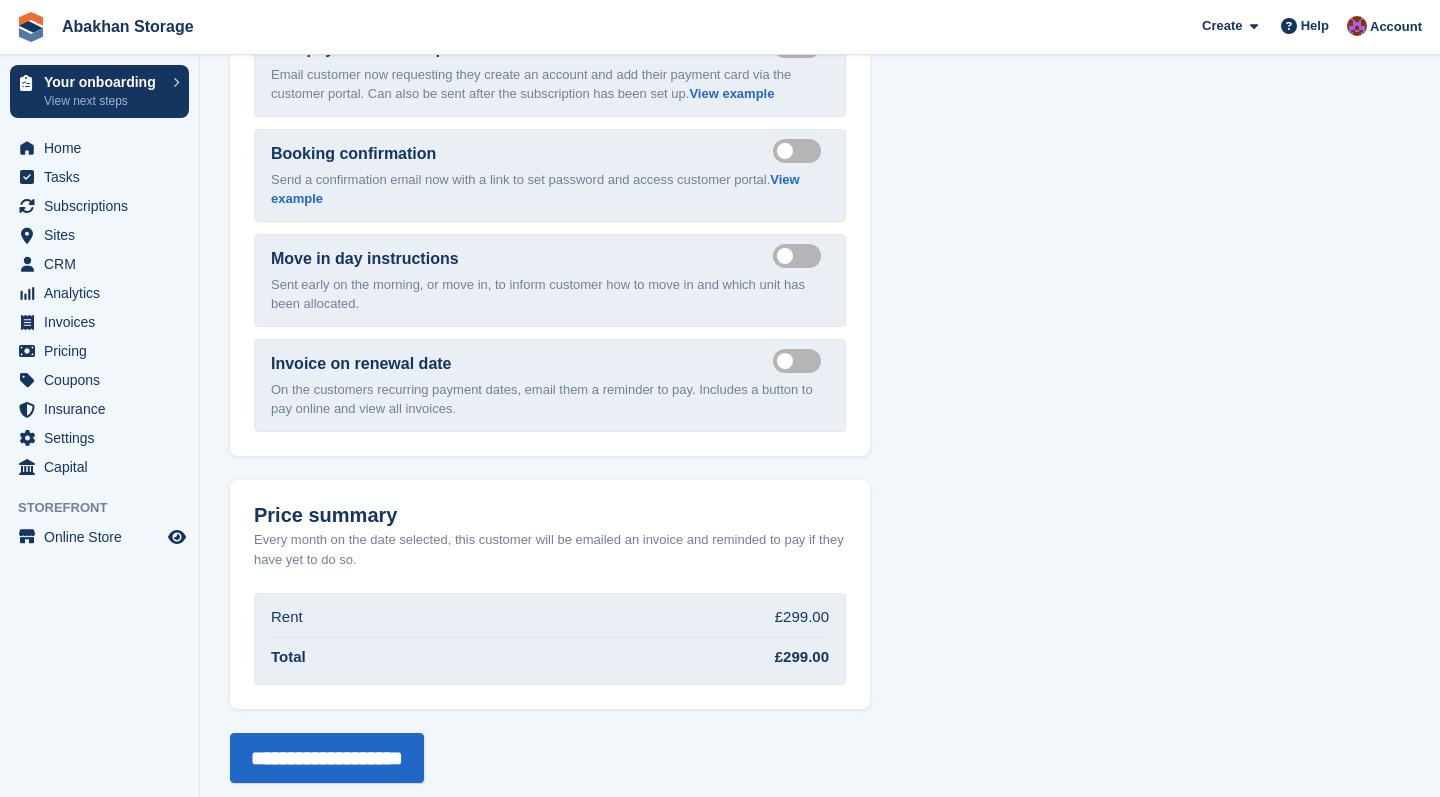 scroll, scrollTop: 2872, scrollLeft: 0, axis: vertical 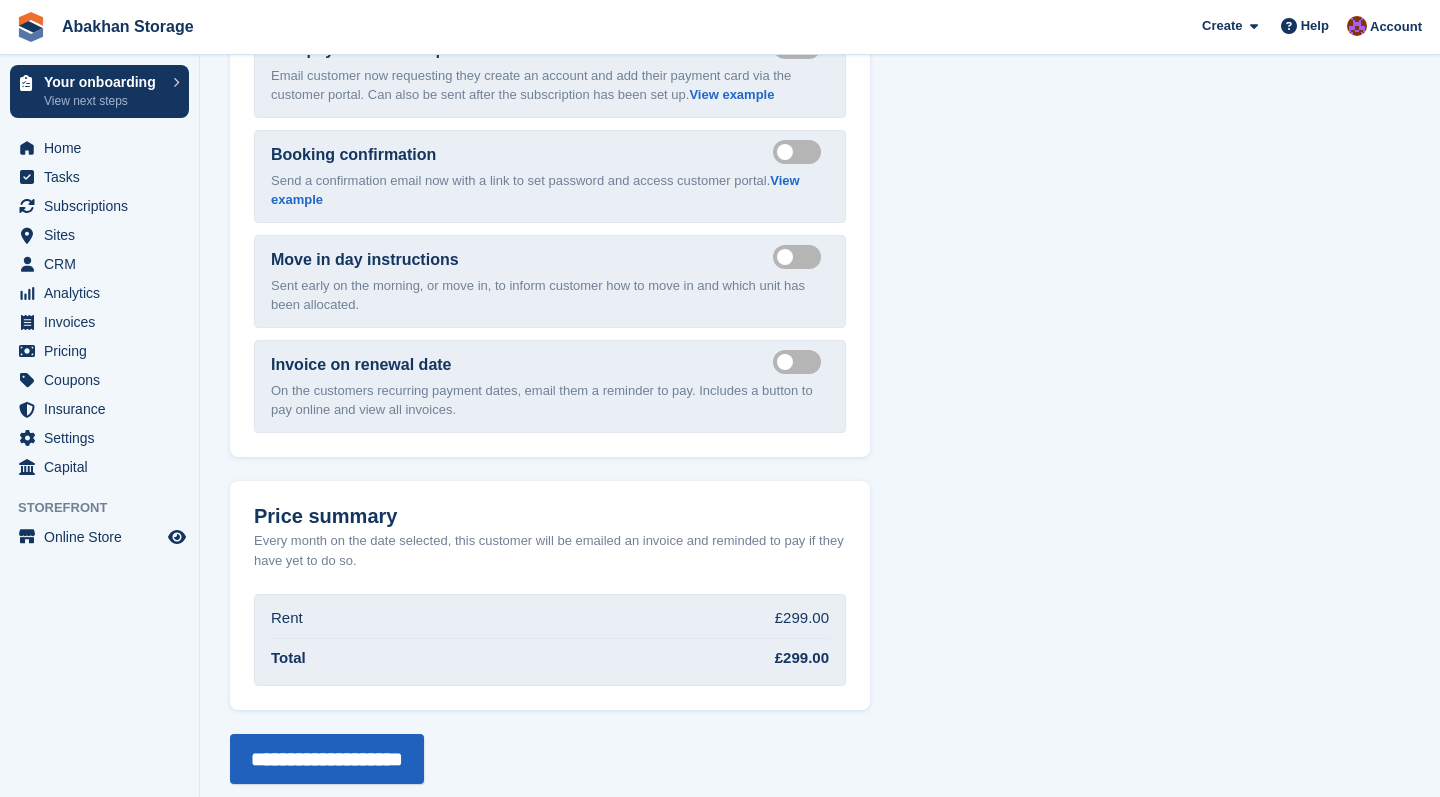 click on "**********" at bounding box center (327, 759) 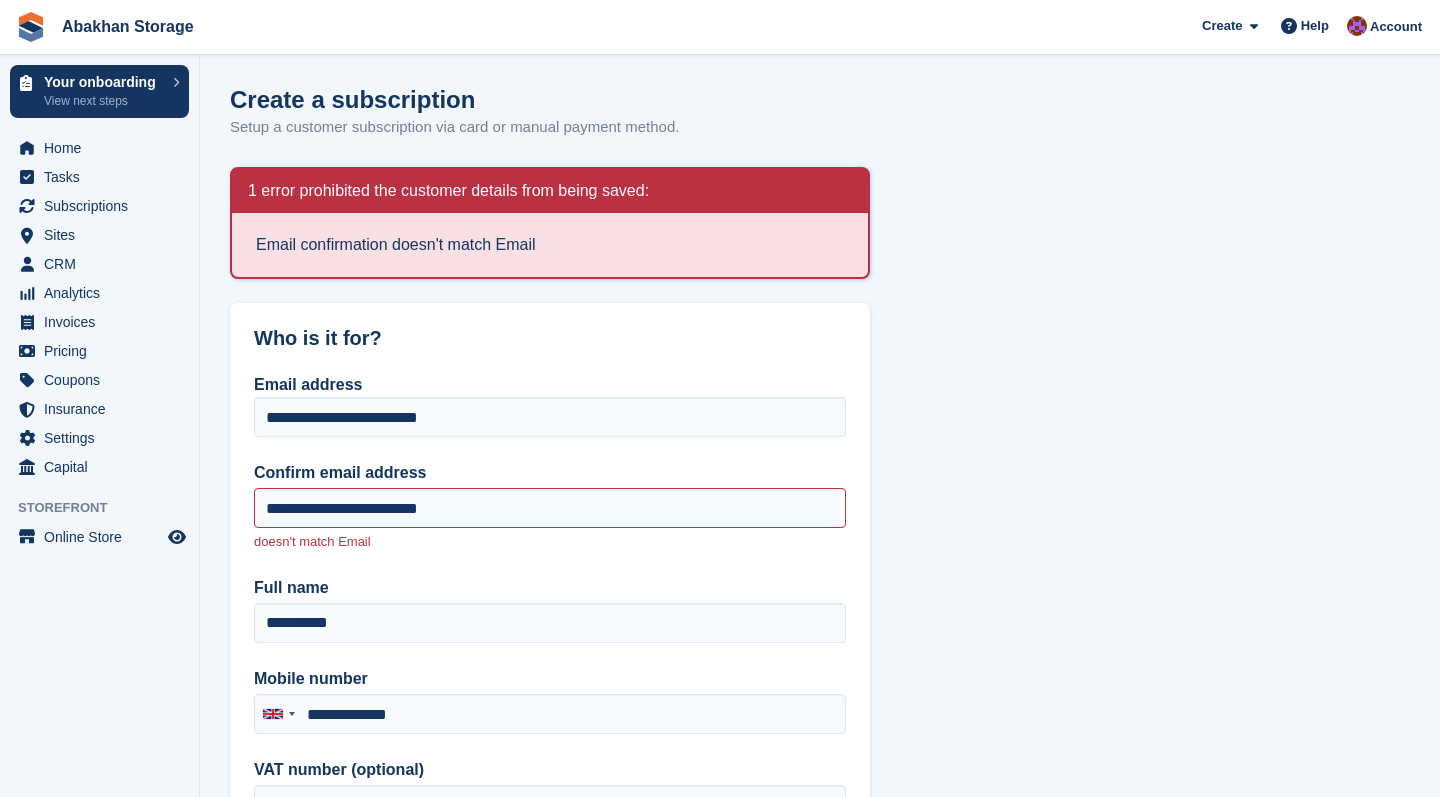 type on "**********" 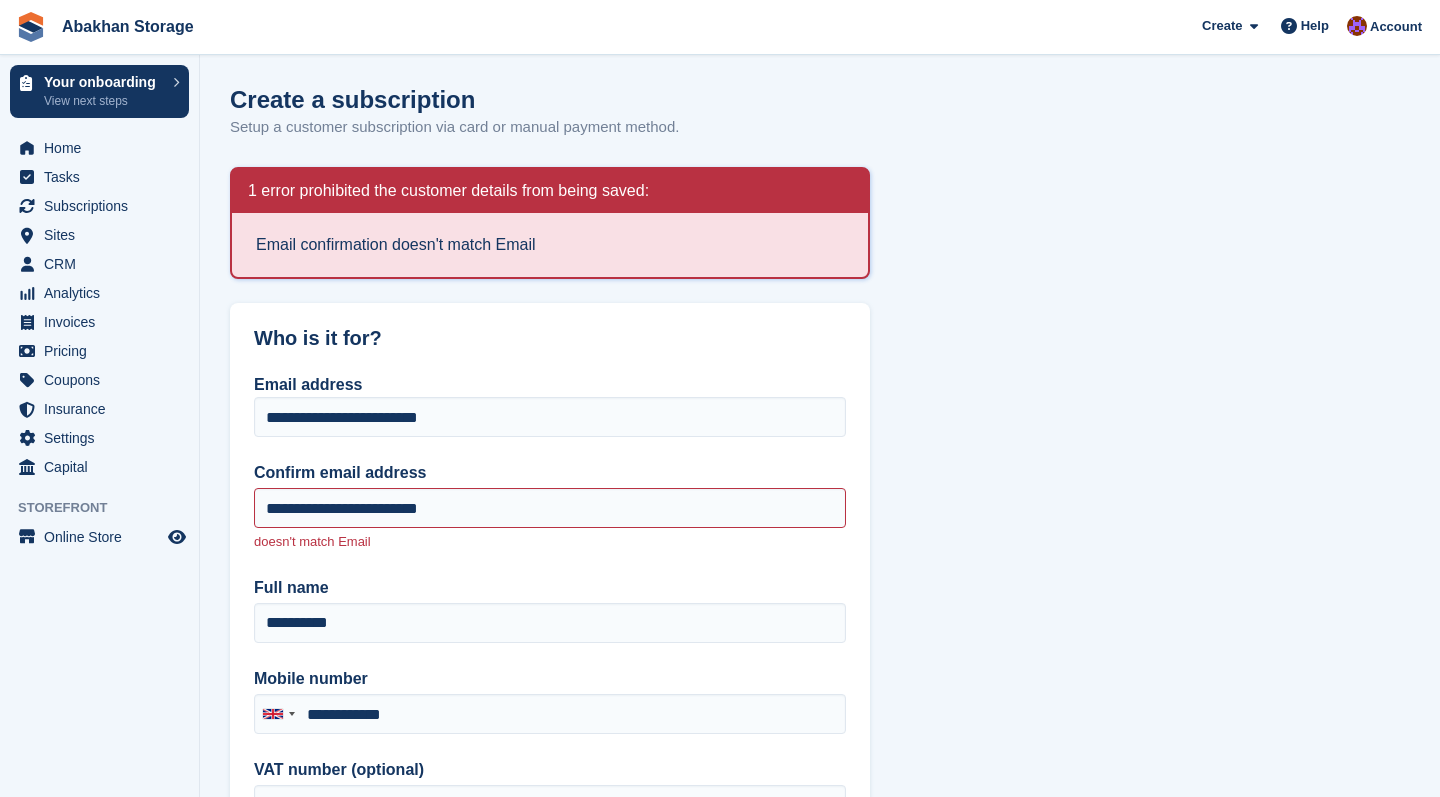 scroll, scrollTop: 0, scrollLeft: 0, axis: both 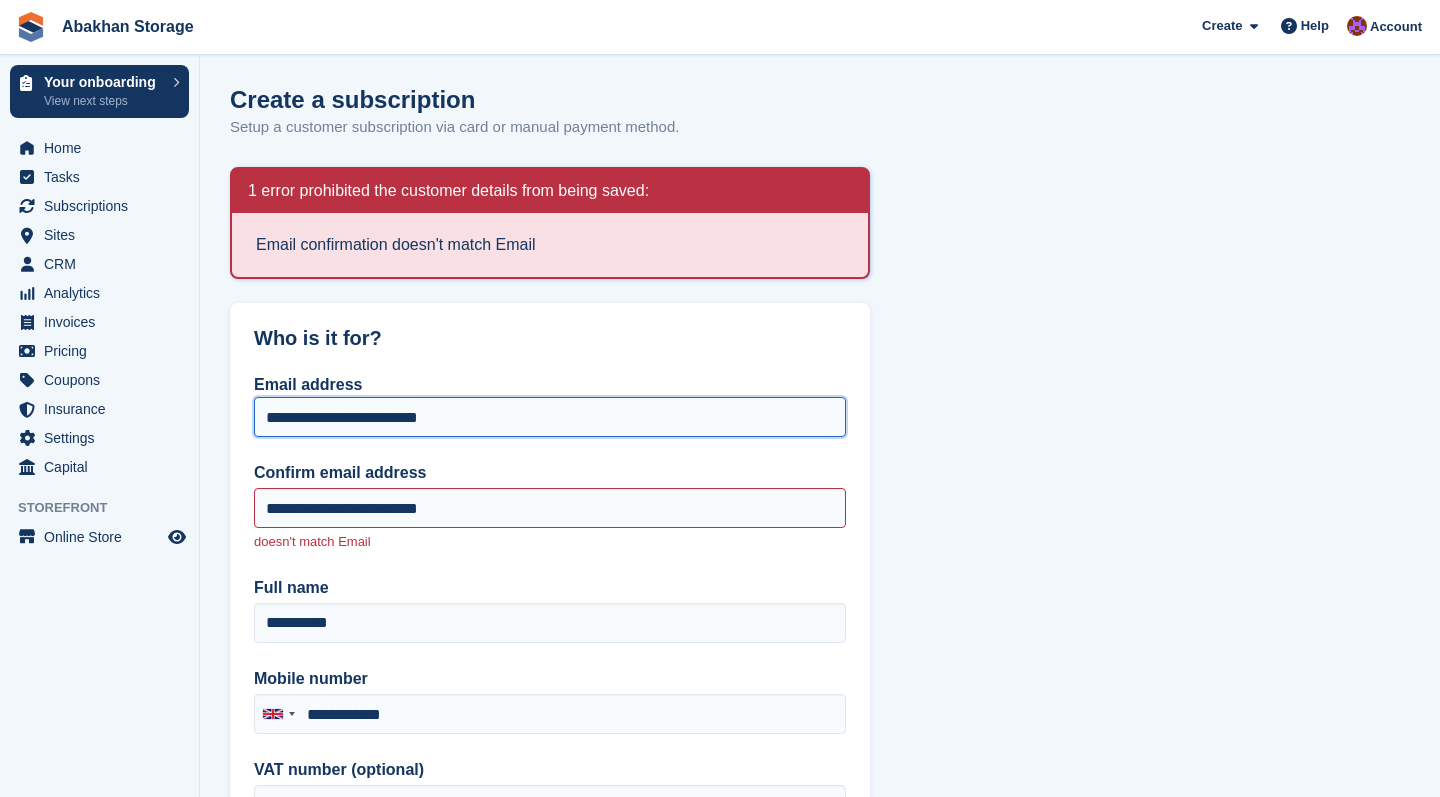 click on "**********" at bounding box center (550, 417) 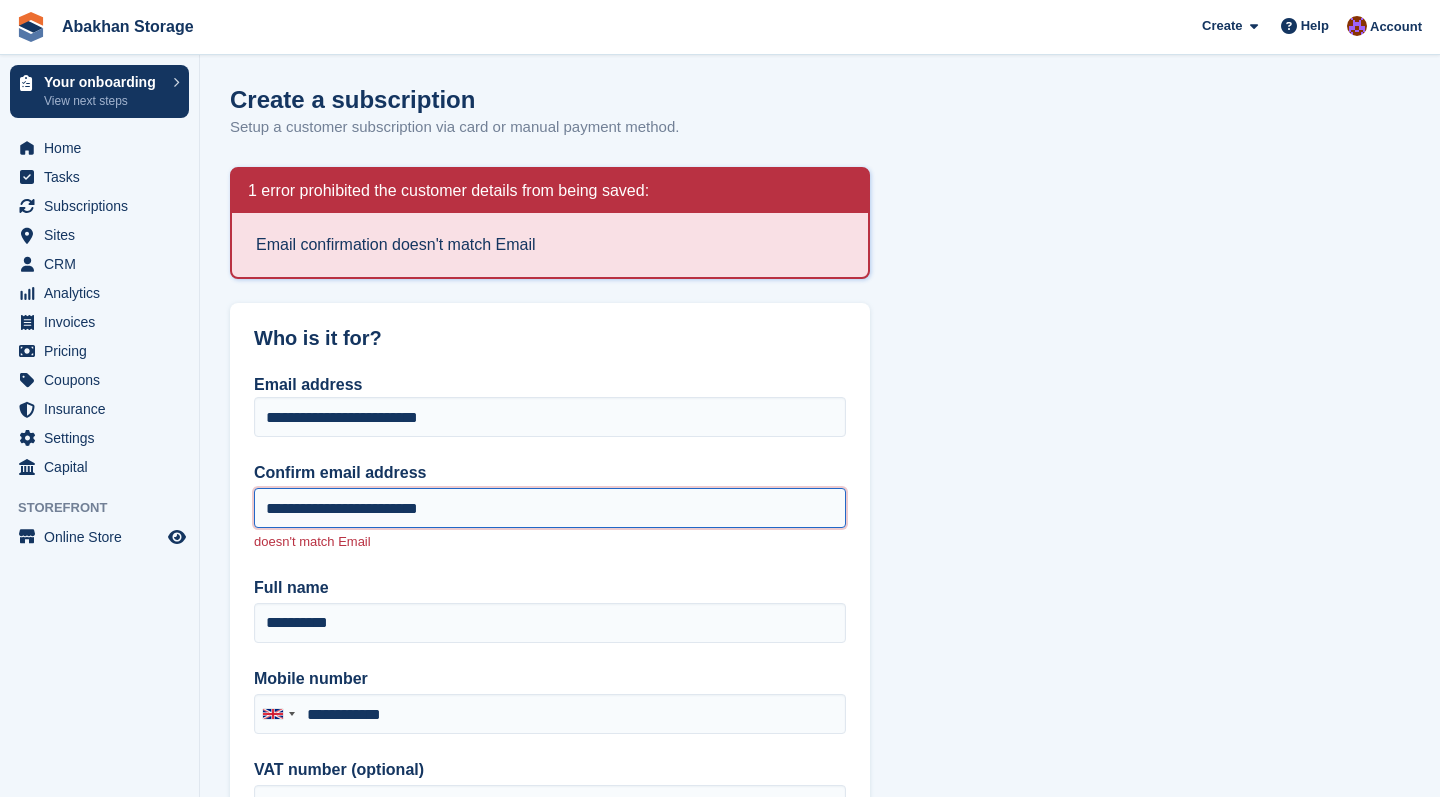 click on "**********" at bounding box center (550, 508) 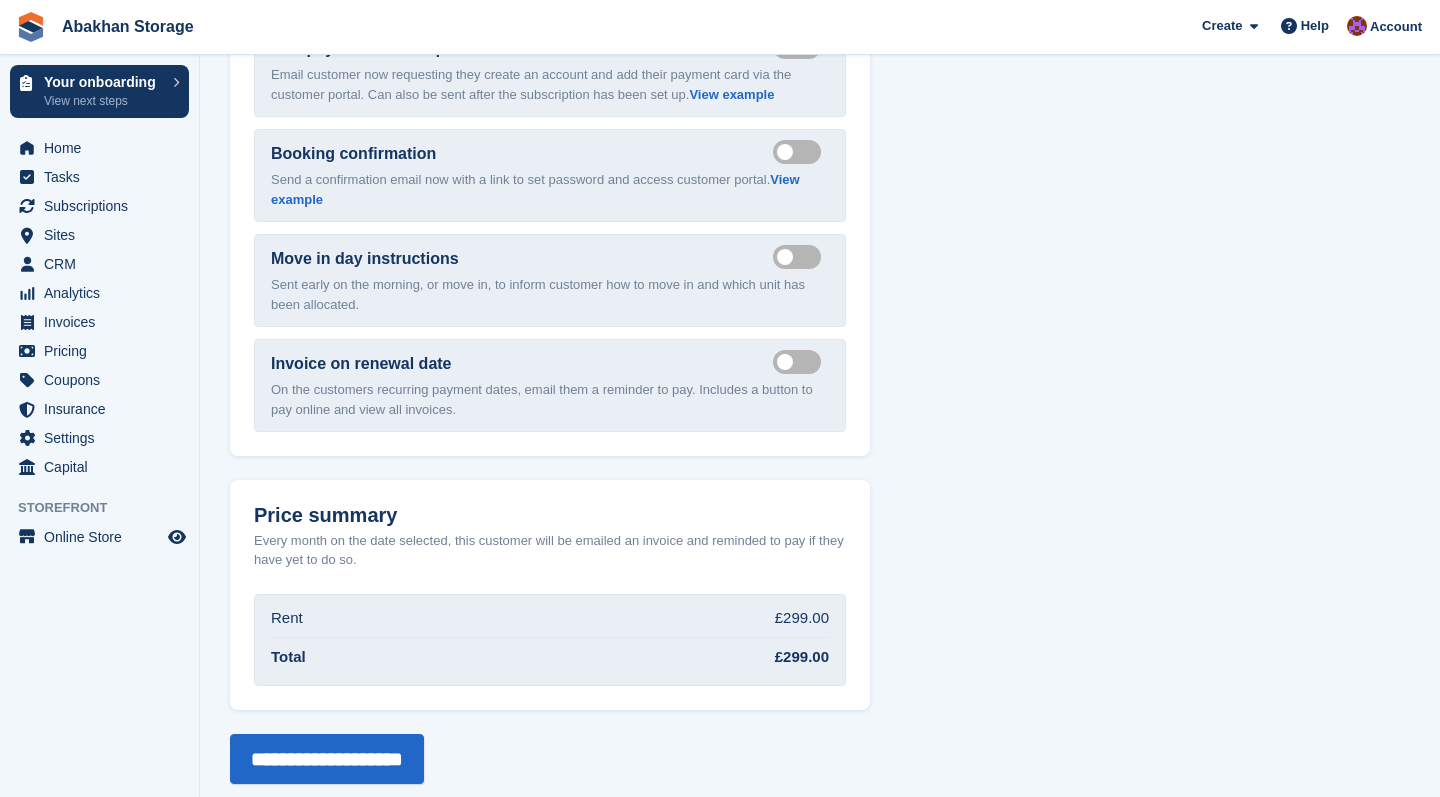 scroll, scrollTop: 3031, scrollLeft: 0, axis: vertical 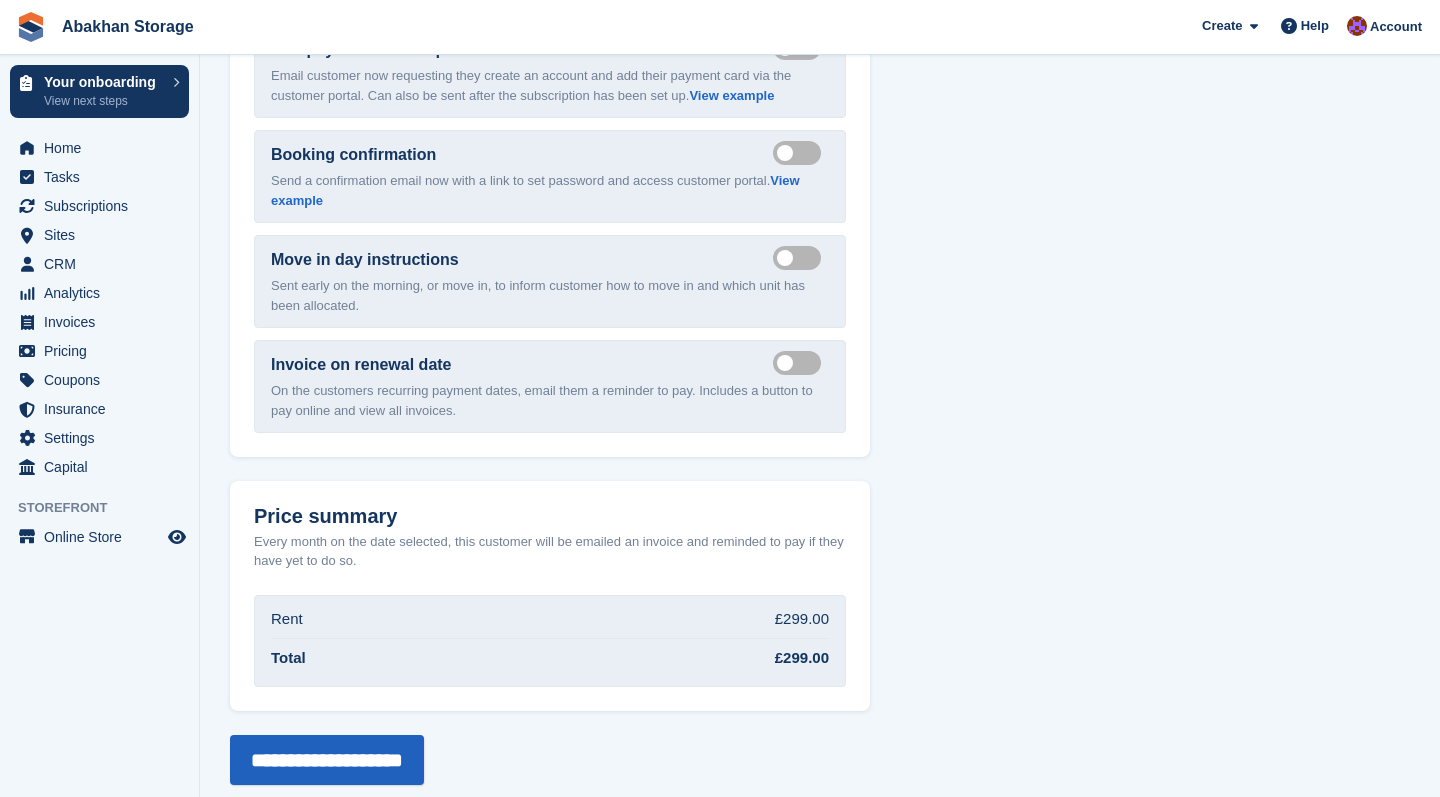 type on "**********" 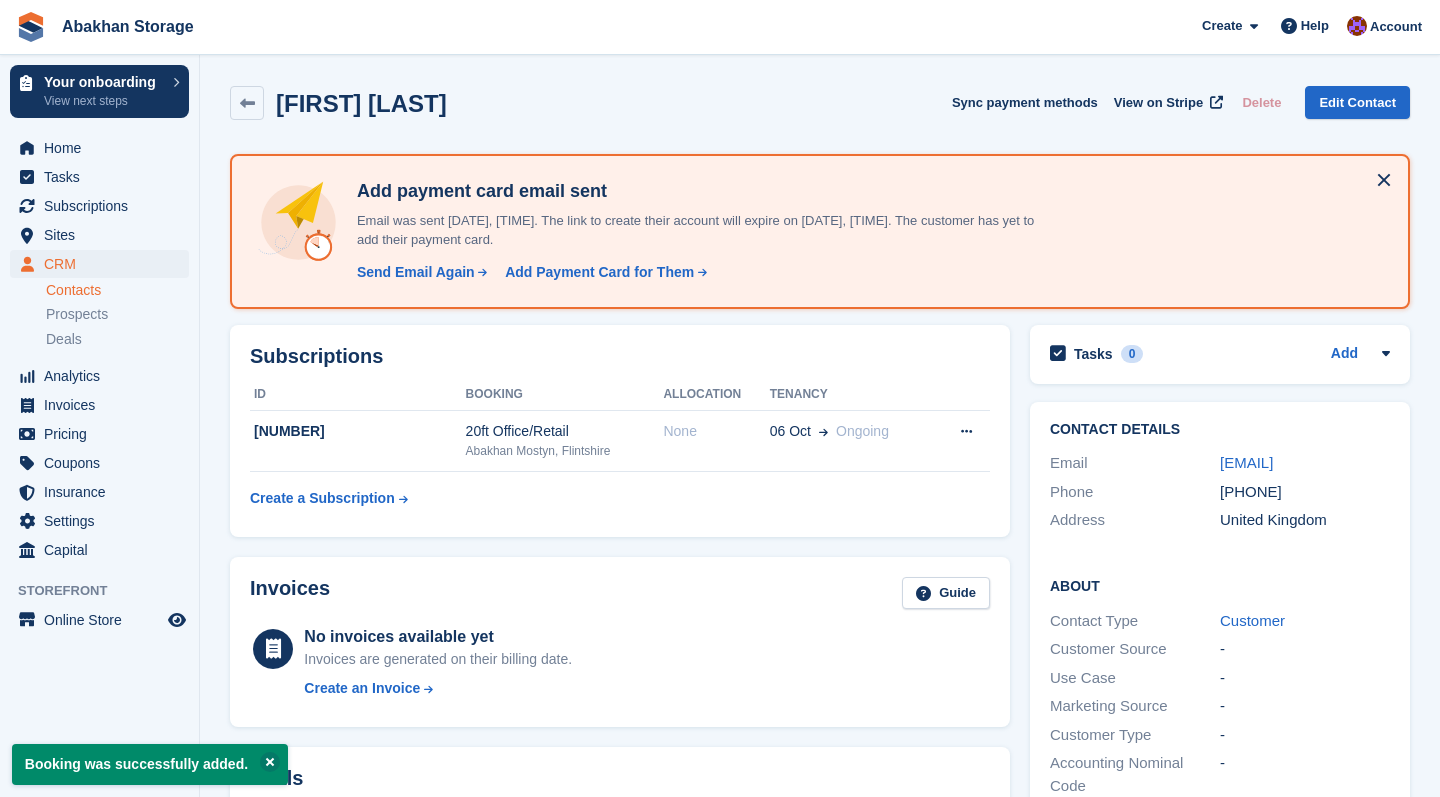 scroll, scrollTop: 0, scrollLeft: 0, axis: both 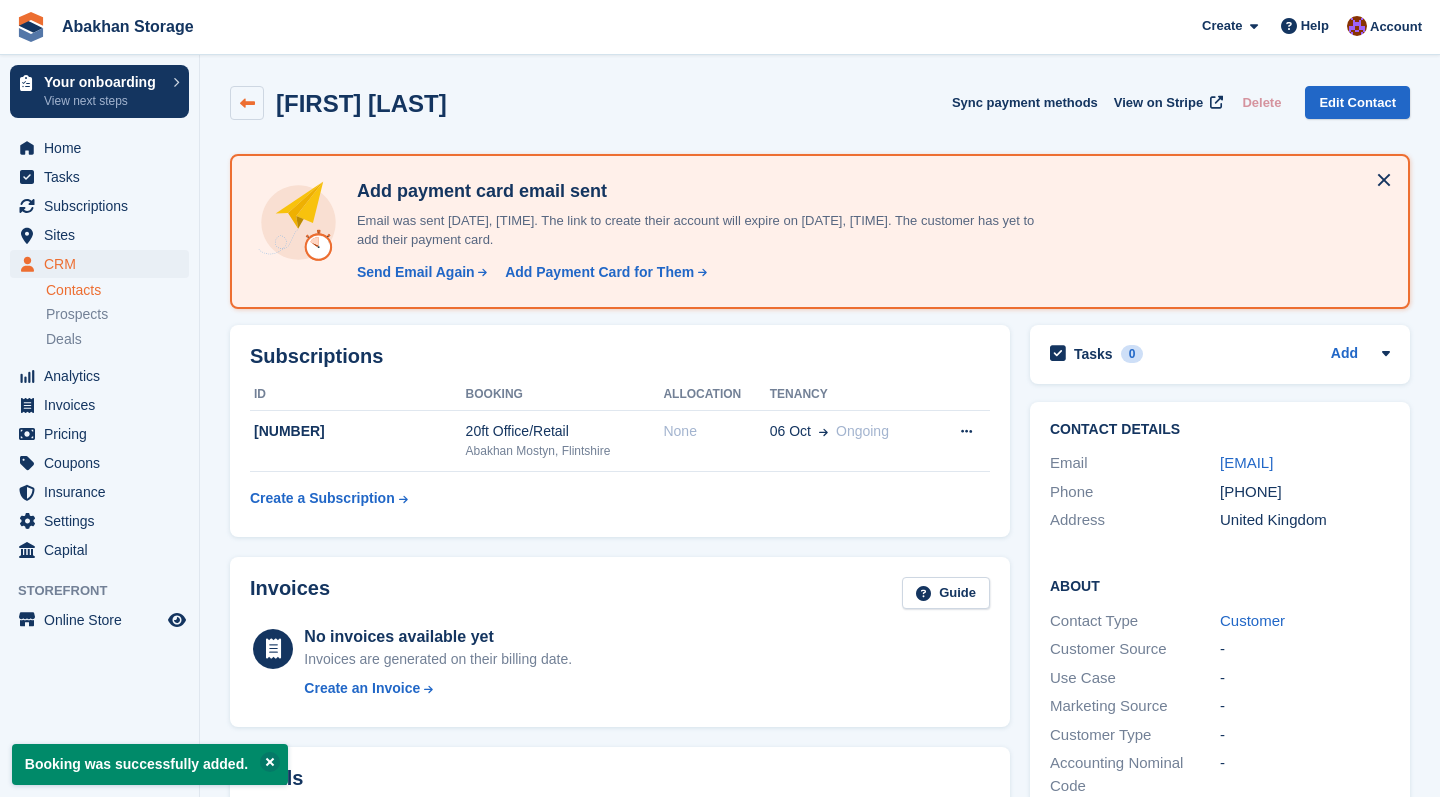 click at bounding box center (247, 103) 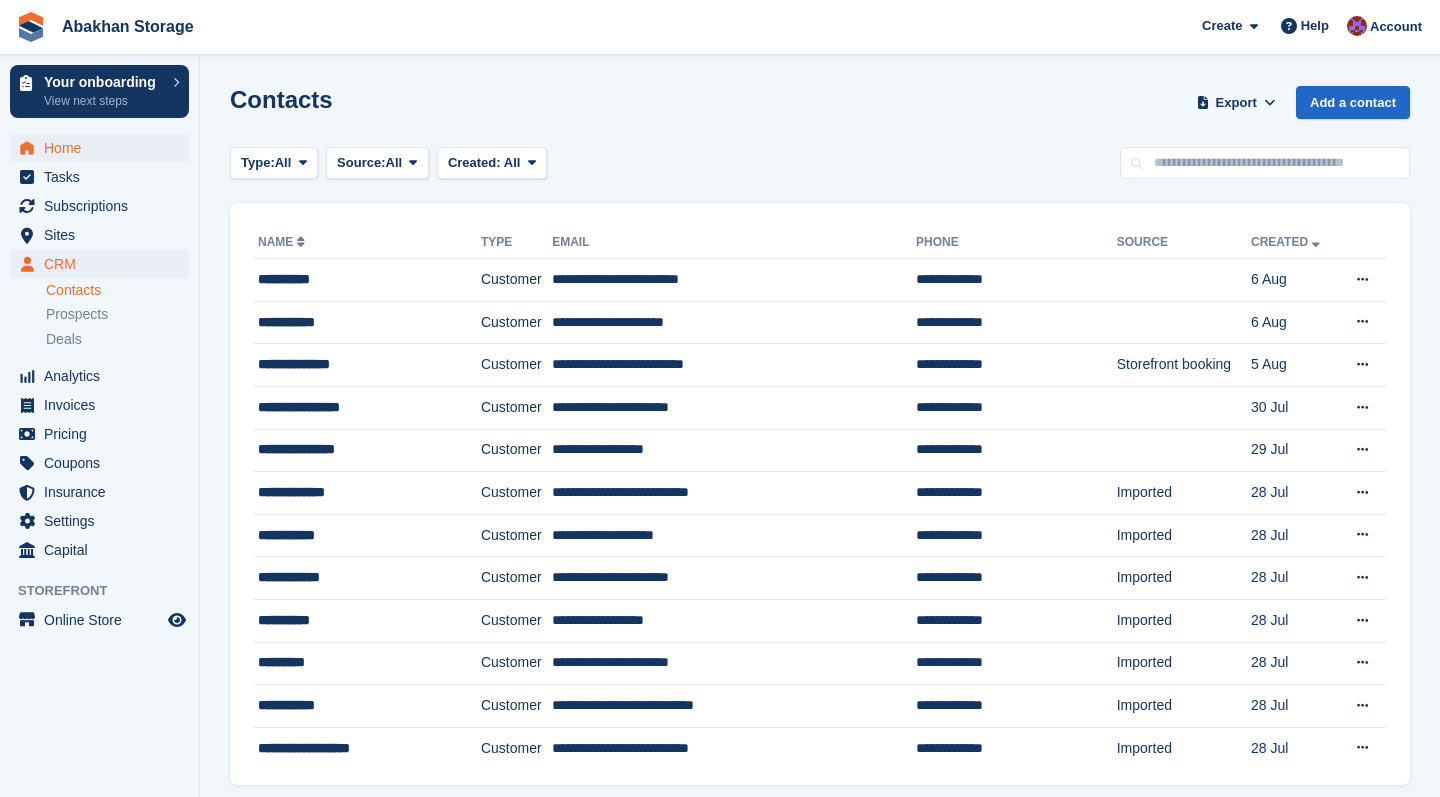 click on "Home" at bounding box center (104, 148) 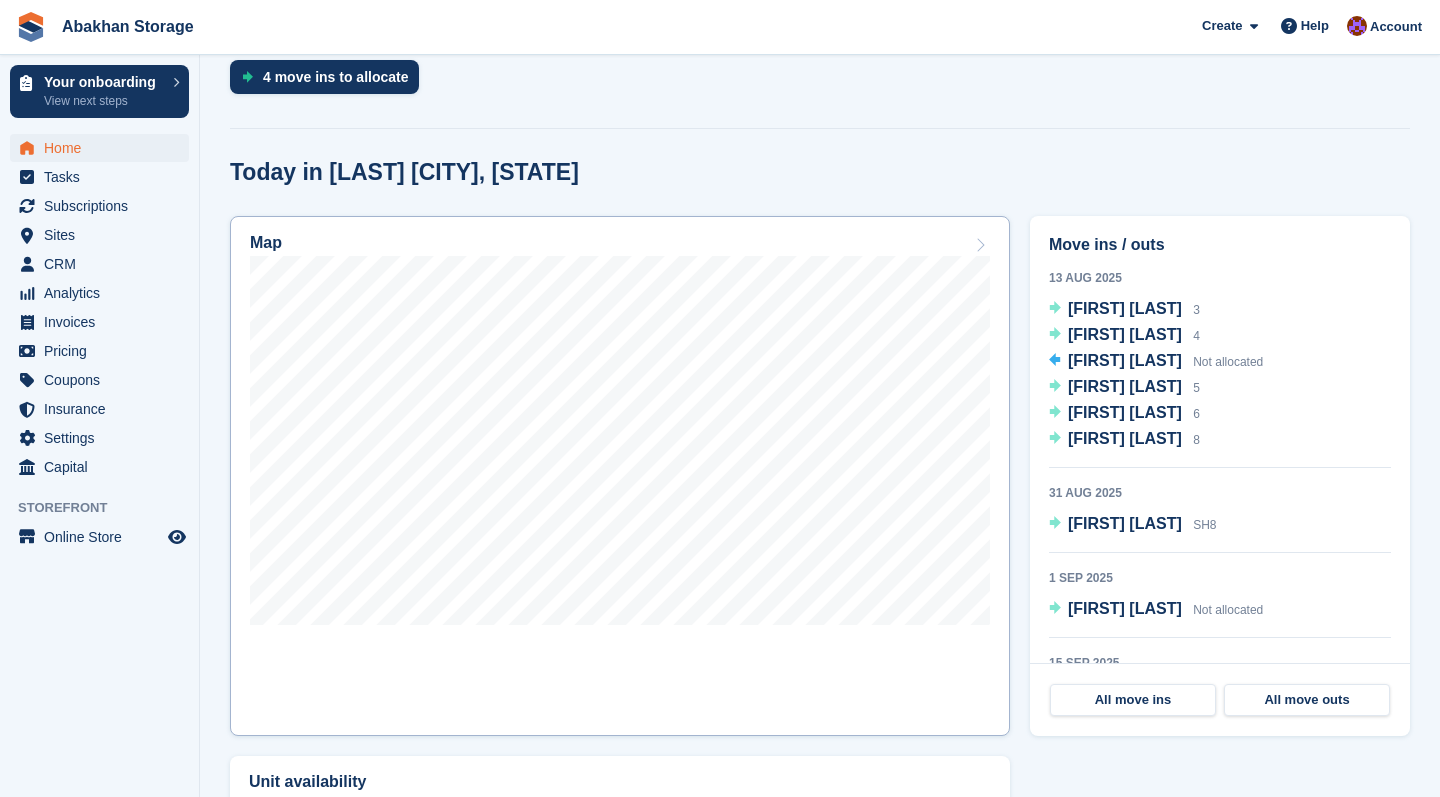 scroll, scrollTop: 506, scrollLeft: 0, axis: vertical 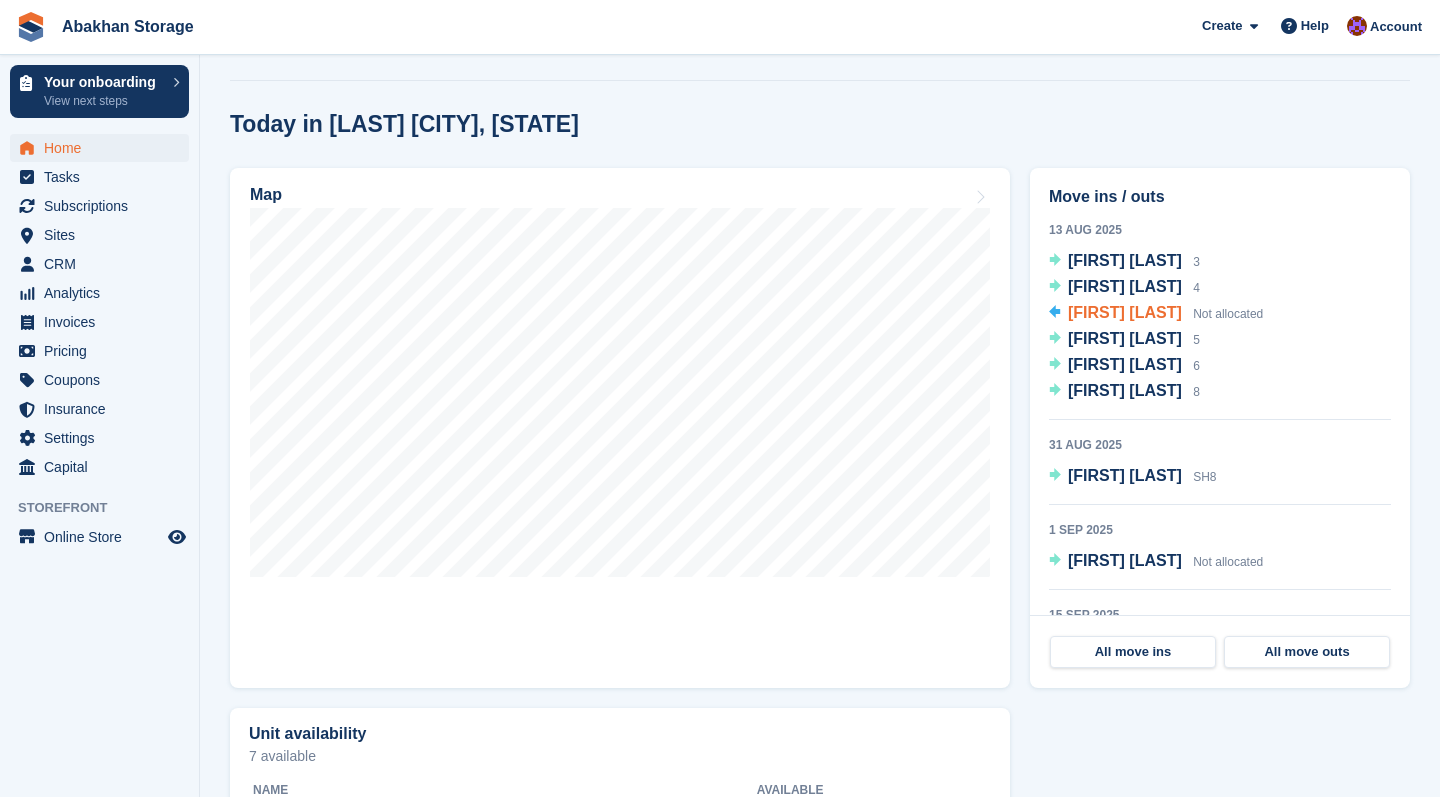 click on "[FIRST] [LAST]" at bounding box center [1125, 312] 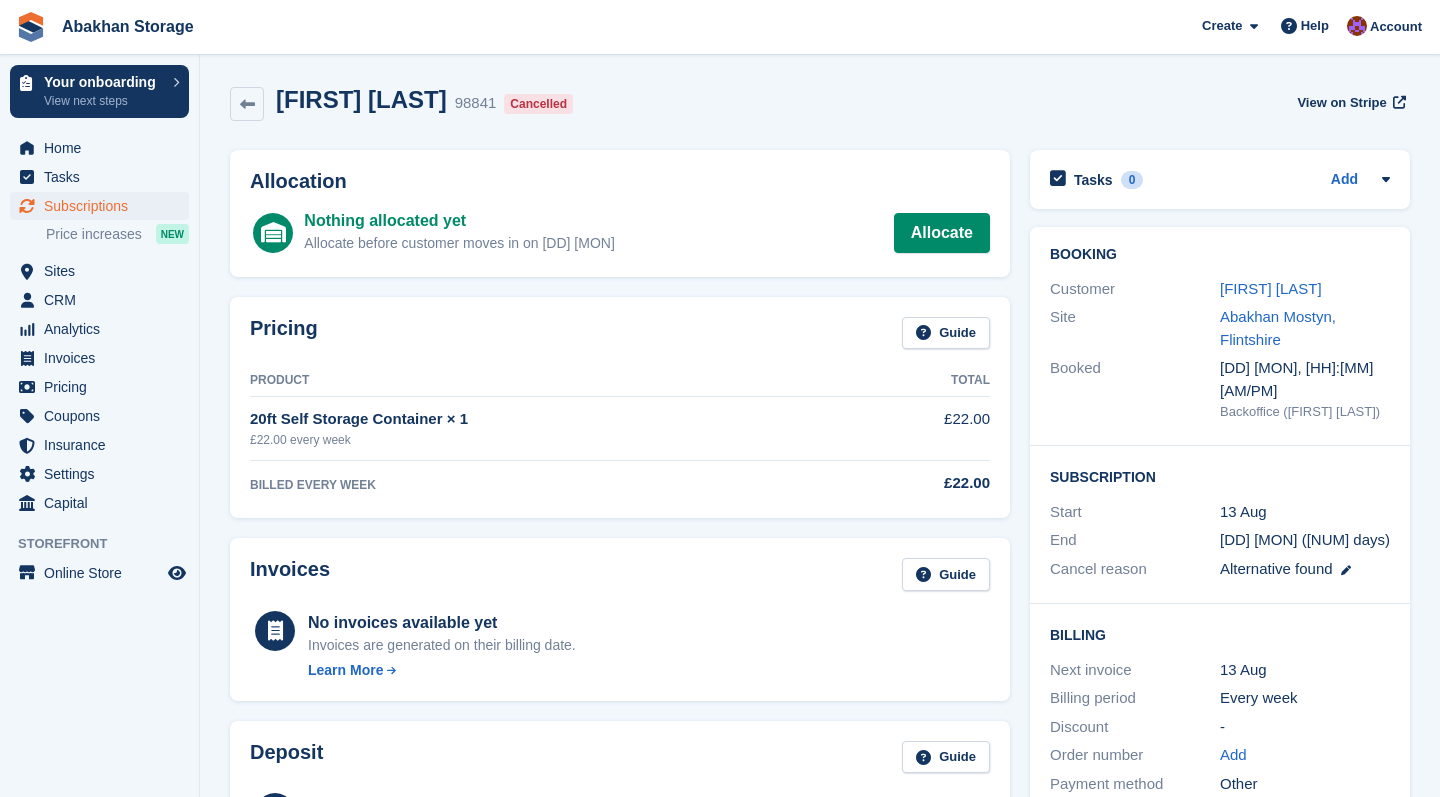 scroll, scrollTop: 0, scrollLeft: 0, axis: both 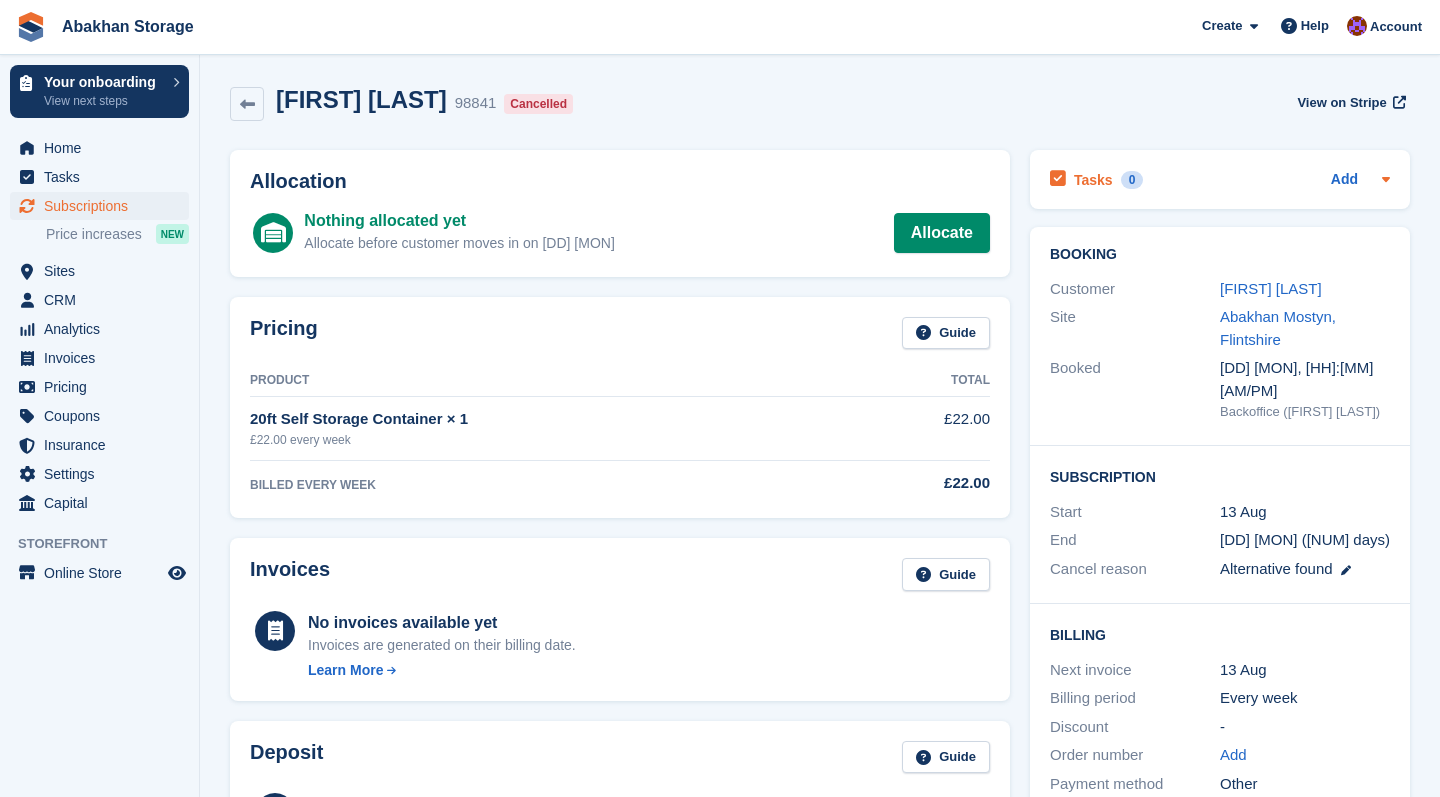 click 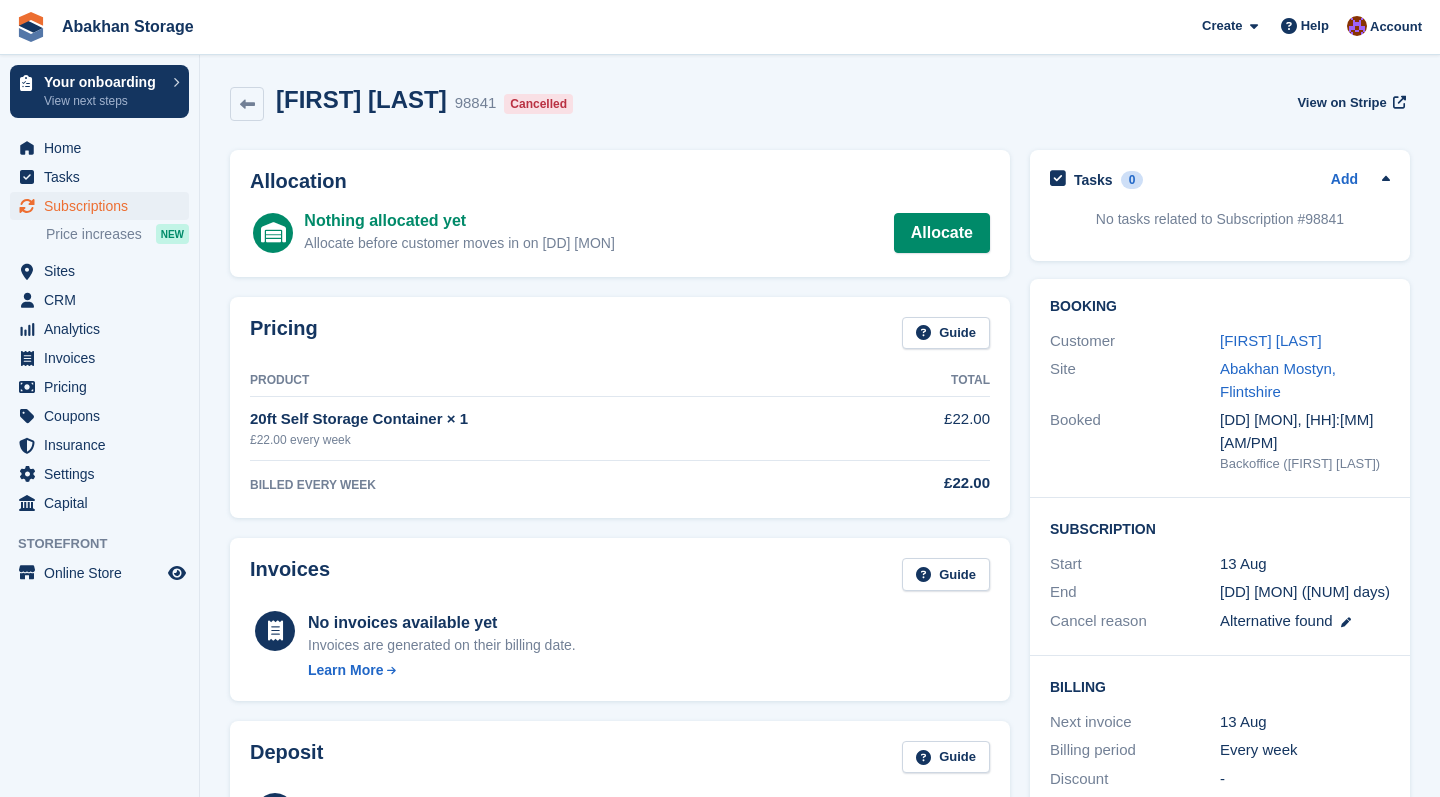 scroll, scrollTop: 0, scrollLeft: 0, axis: both 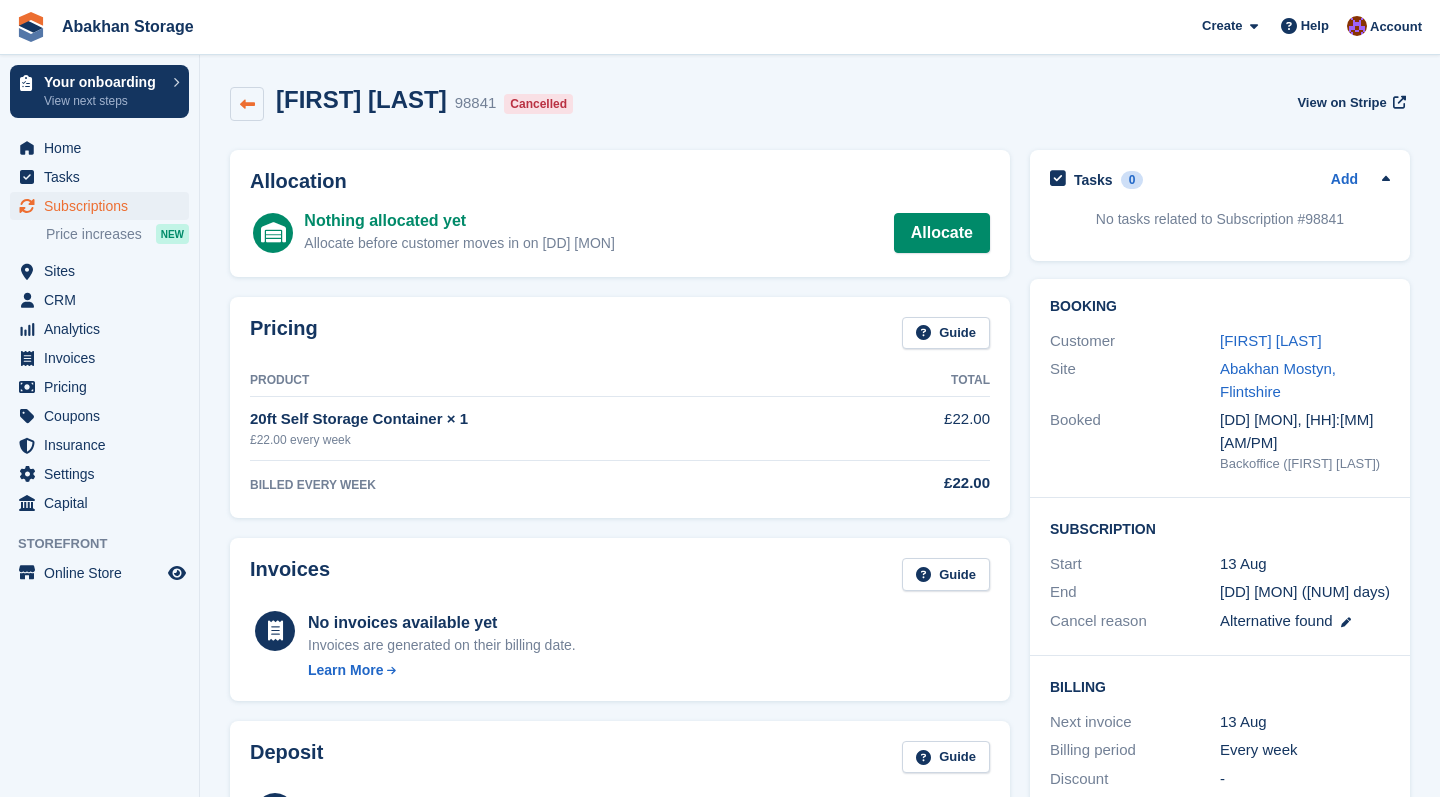 click at bounding box center (247, 104) 